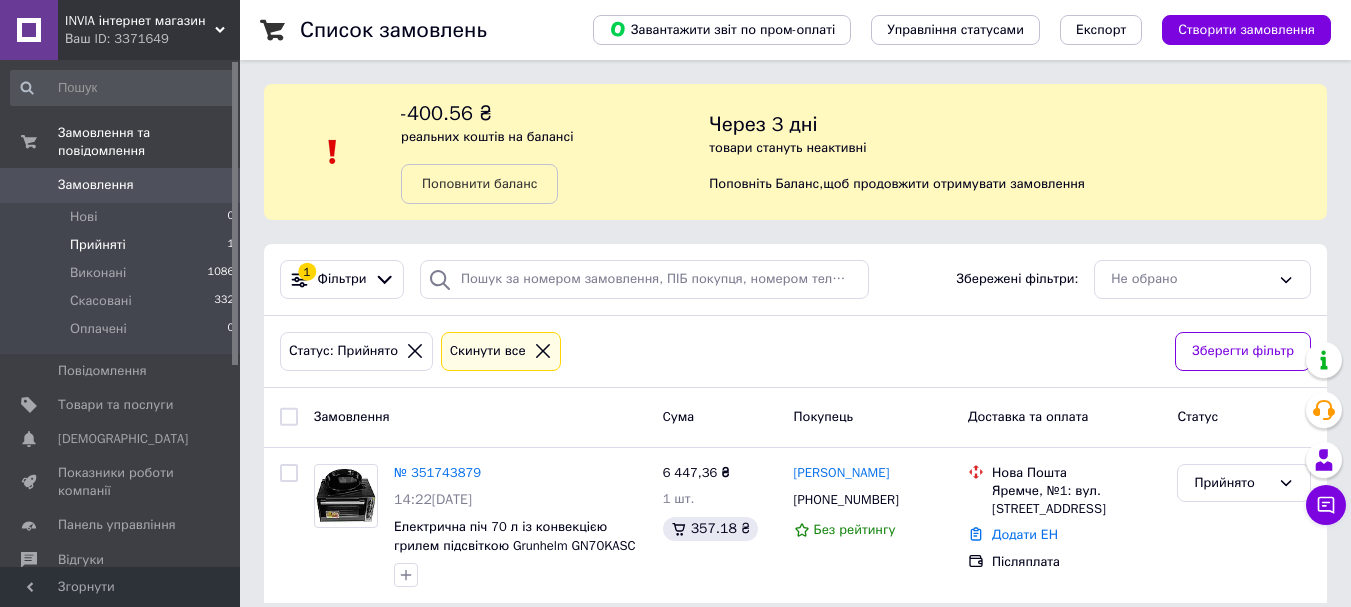scroll, scrollTop: 20, scrollLeft: 0, axis: vertical 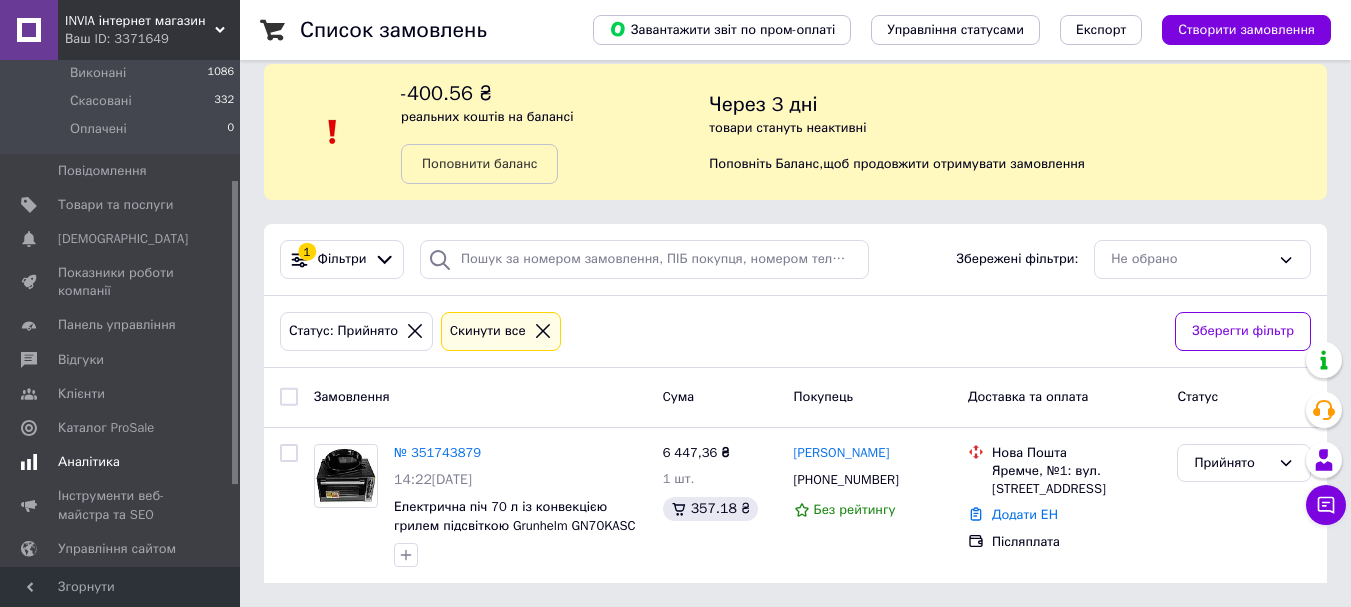 click on "Аналітика" at bounding box center (89, 462) 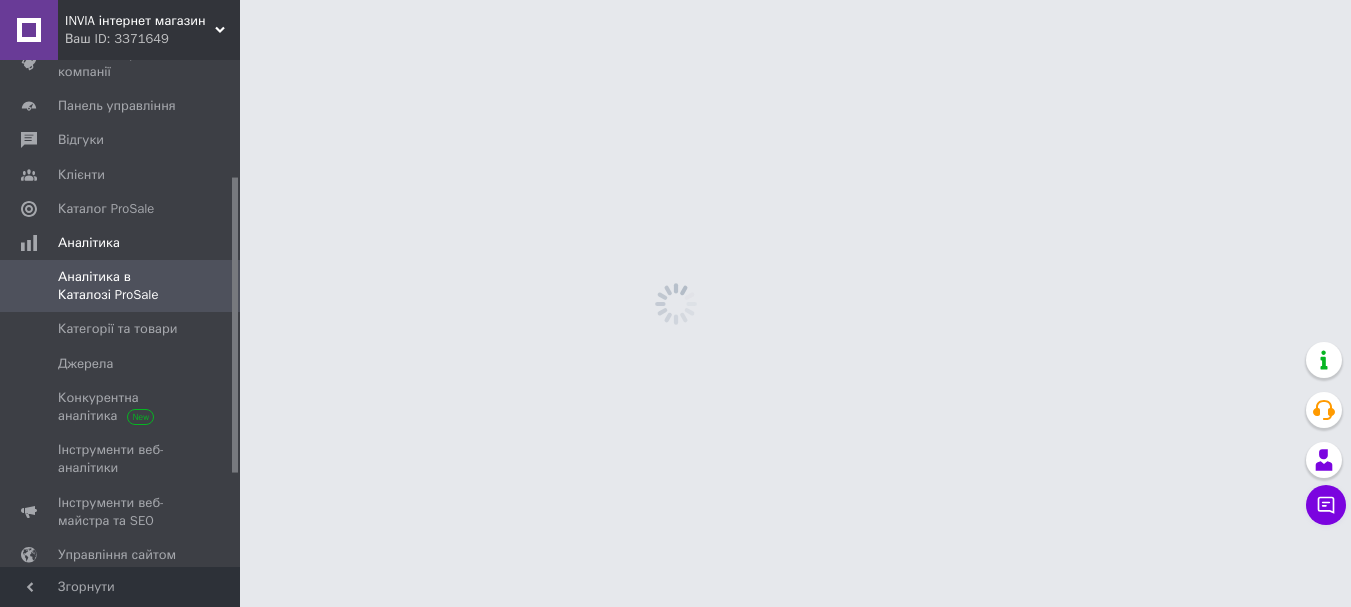 scroll, scrollTop: 0, scrollLeft: 0, axis: both 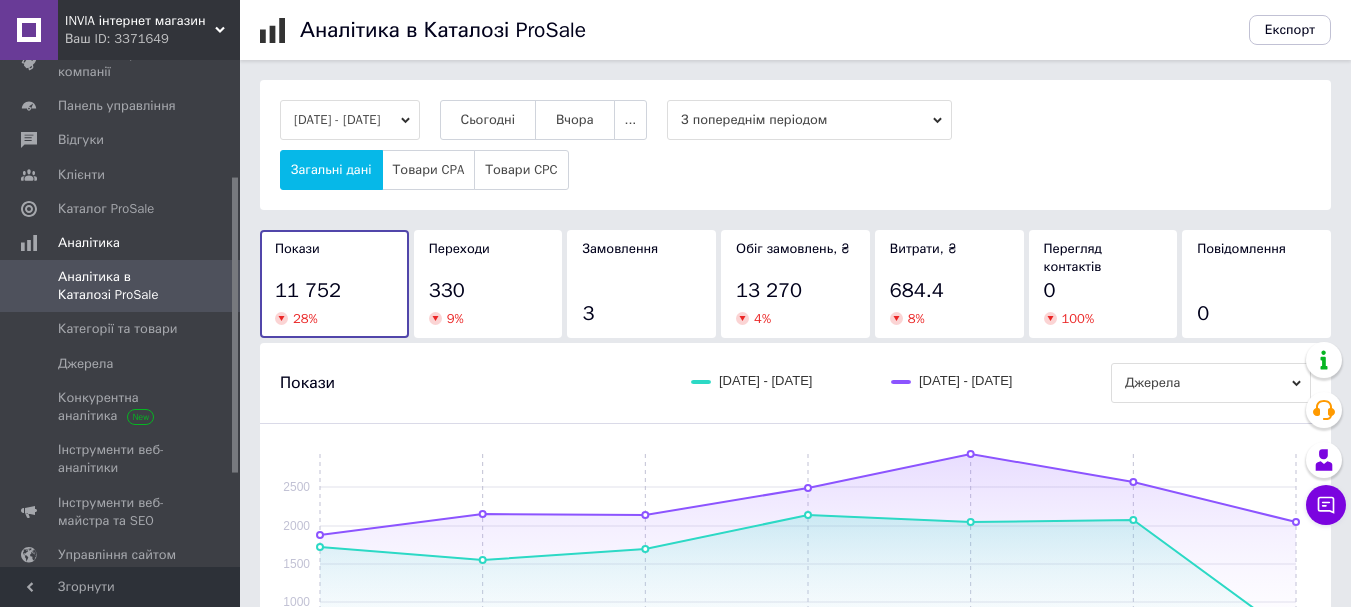 drag, startPoint x: 524, startPoint y: 118, endPoint x: 813, endPoint y: 119, distance: 289.00174 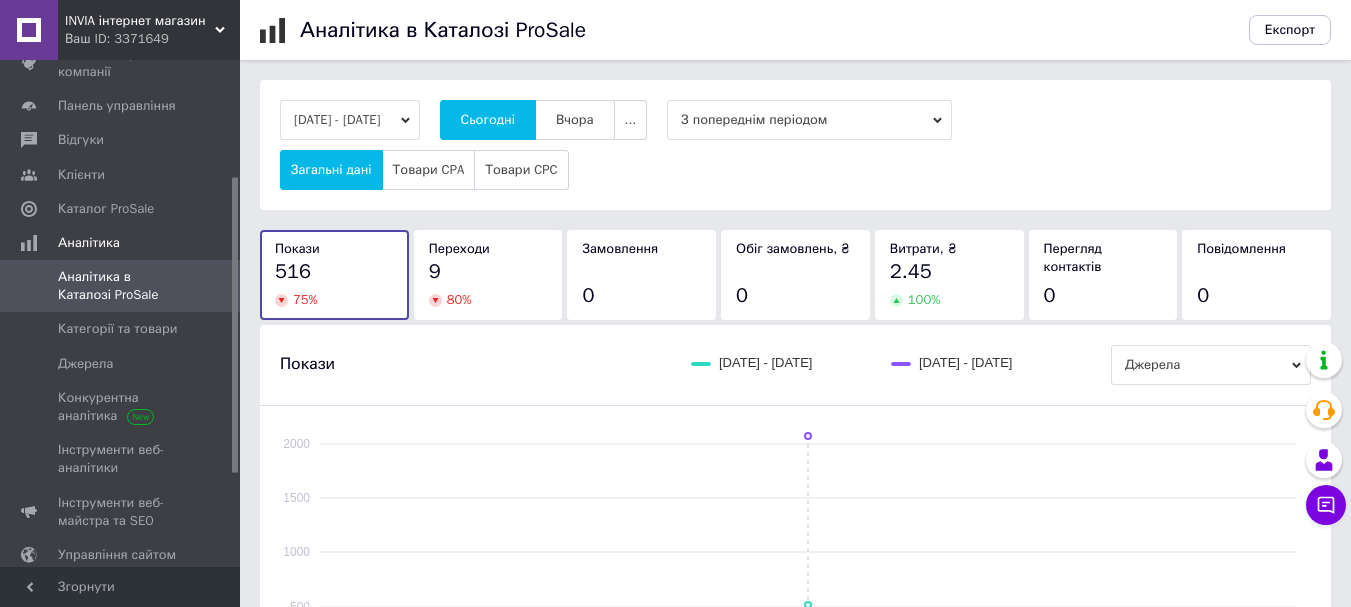 drag, startPoint x: 616, startPoint y: 119, endPoint x: 1019, endPoint y: 142, distance: 403.6558 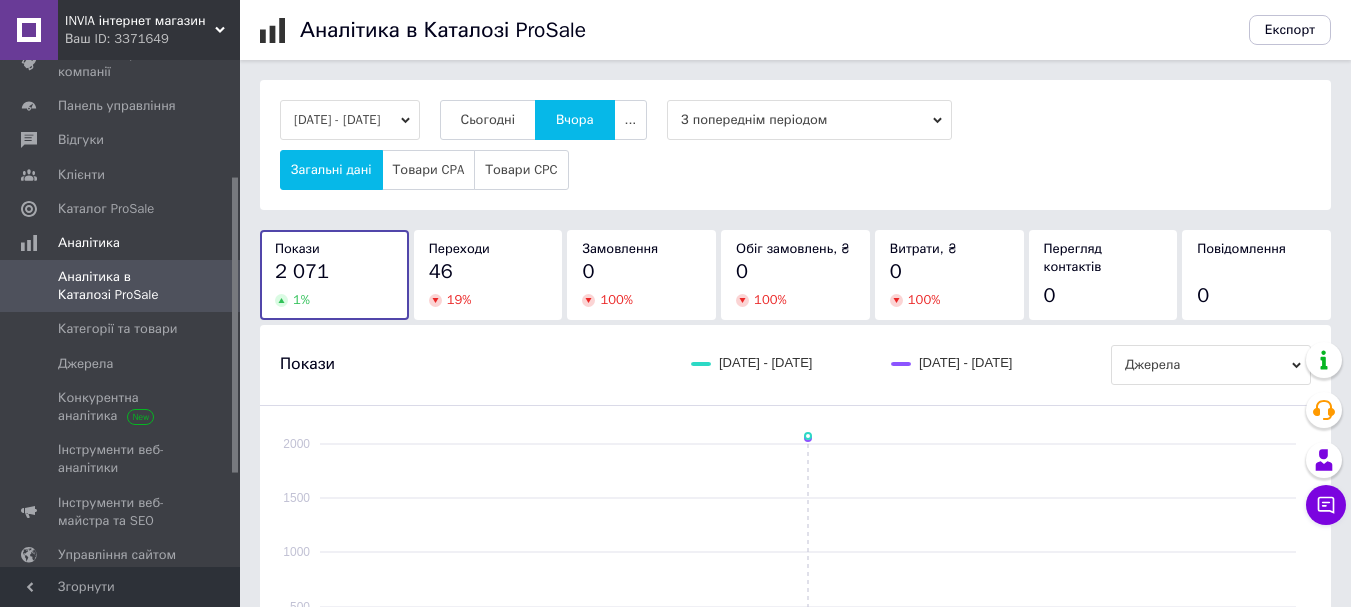 drag, startPoint x: 468, startPoint y: 273, endPoint x: 484, endPoint y: 277, distance: 16.492422 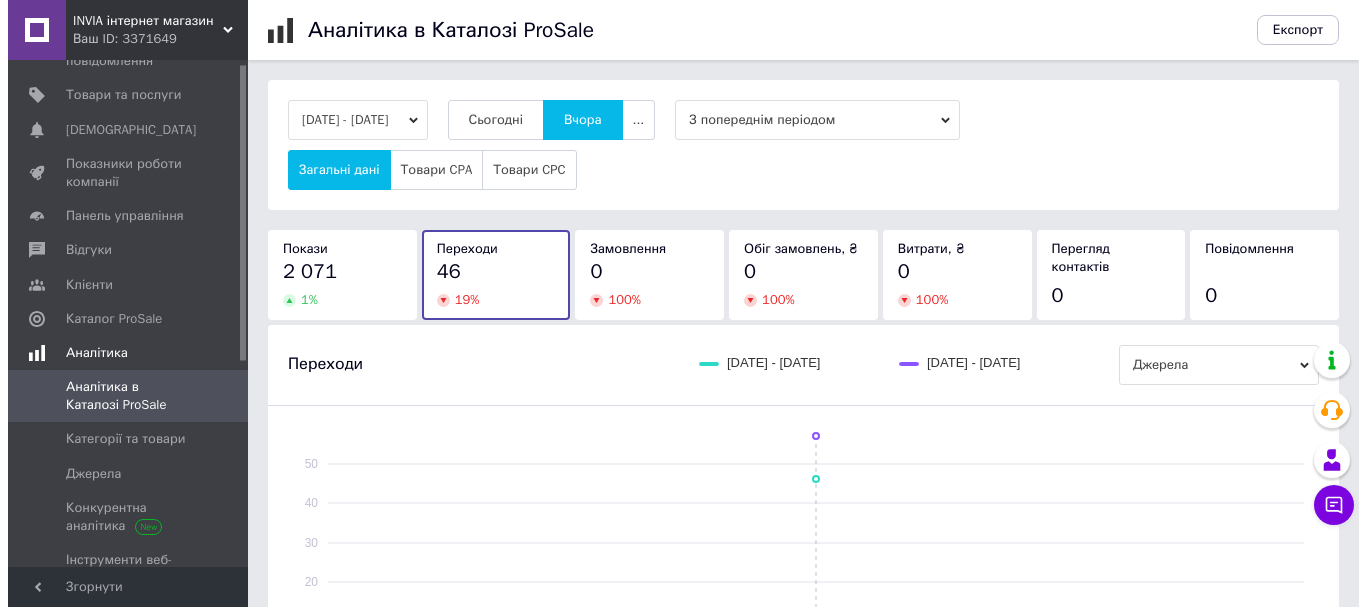 scroll, scrollTop: 0, scrollLeft: 0, axis: both 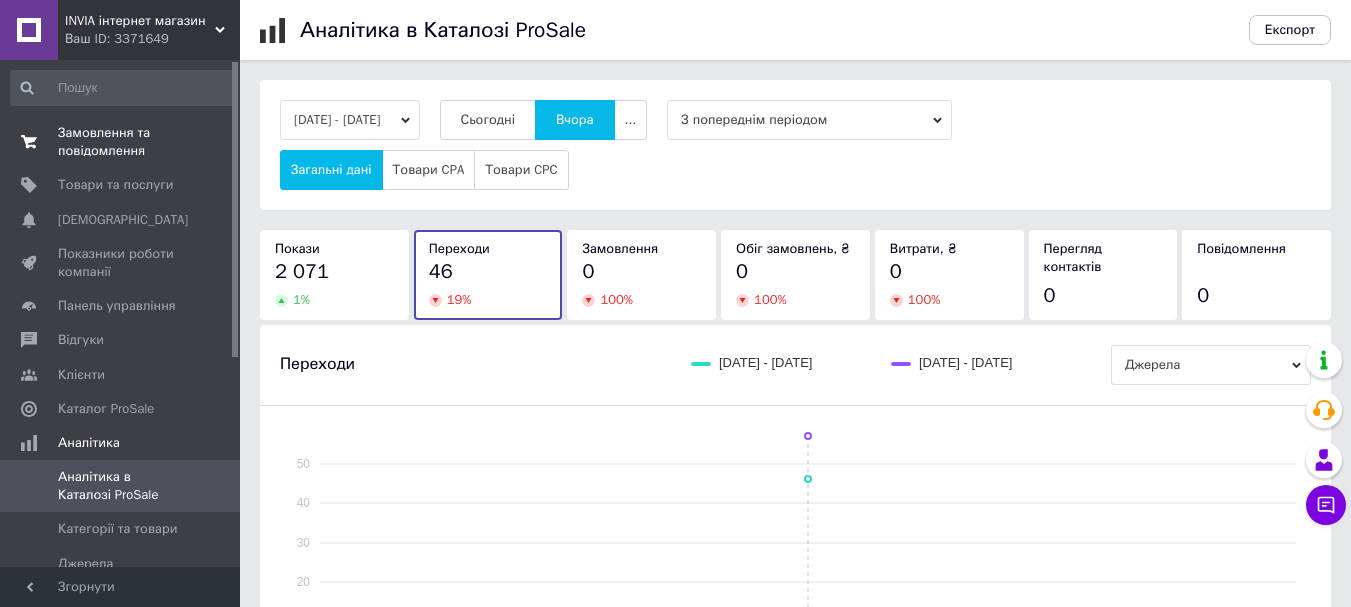 click on "Замовлення та повідомлення" at bounding box center (121, 142) 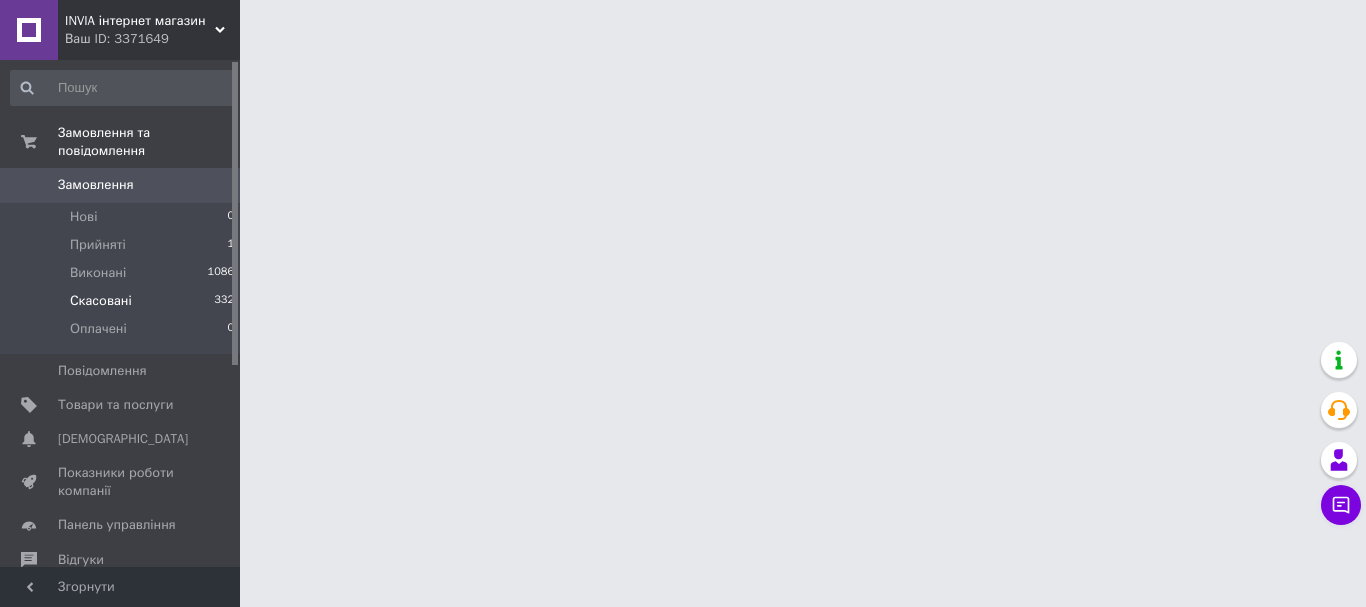 drag, startPoint x: 111, startPoint y: 222, endPoint x: 162, endPoint y: 275, distance: 73.552704 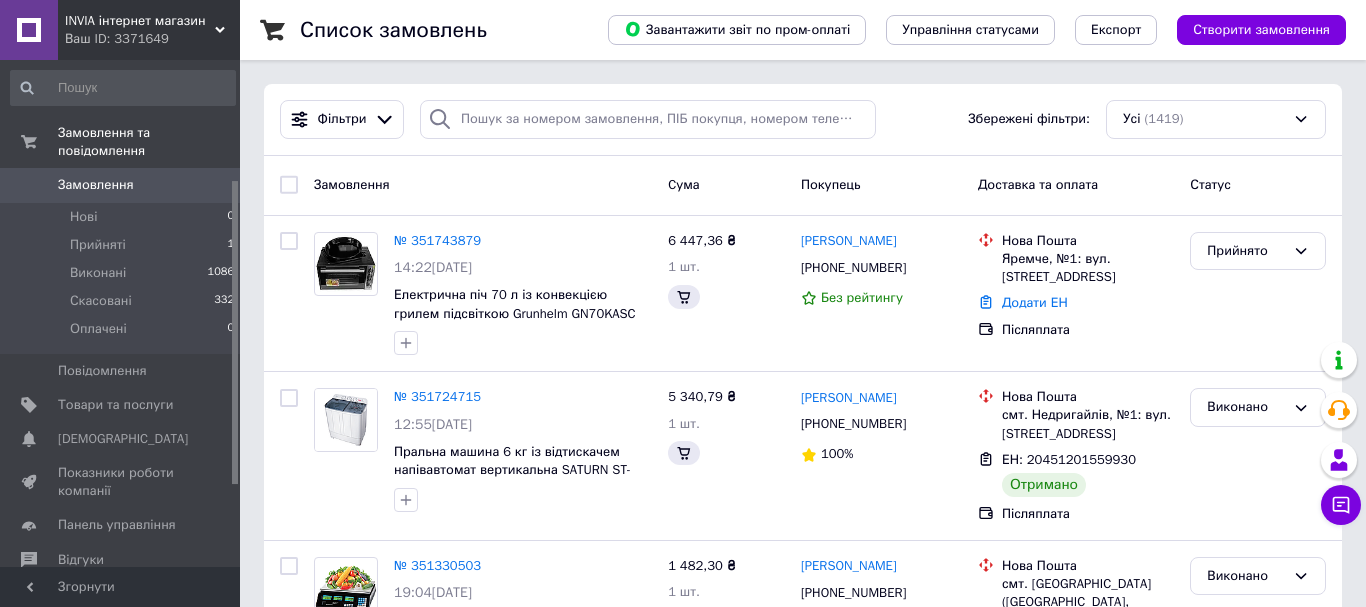 click on "Аналітика" at bounding box center (89, 662) 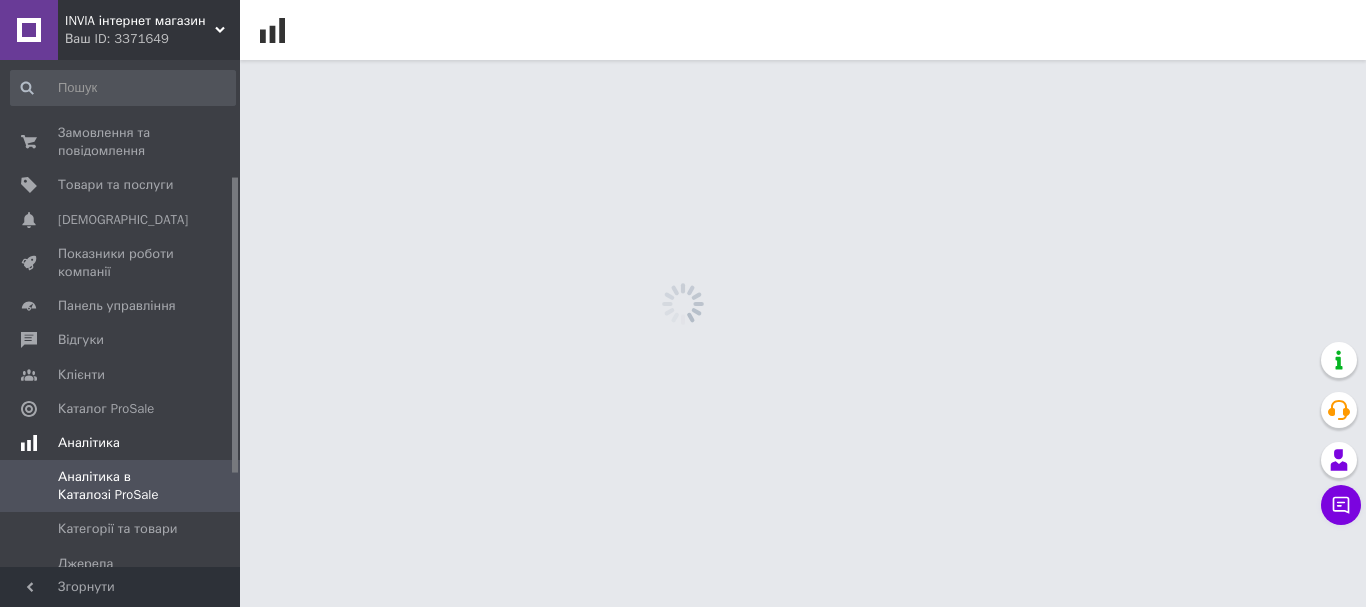 click on "Інструменти веб-аналітики" at bounding box center (121, 659) 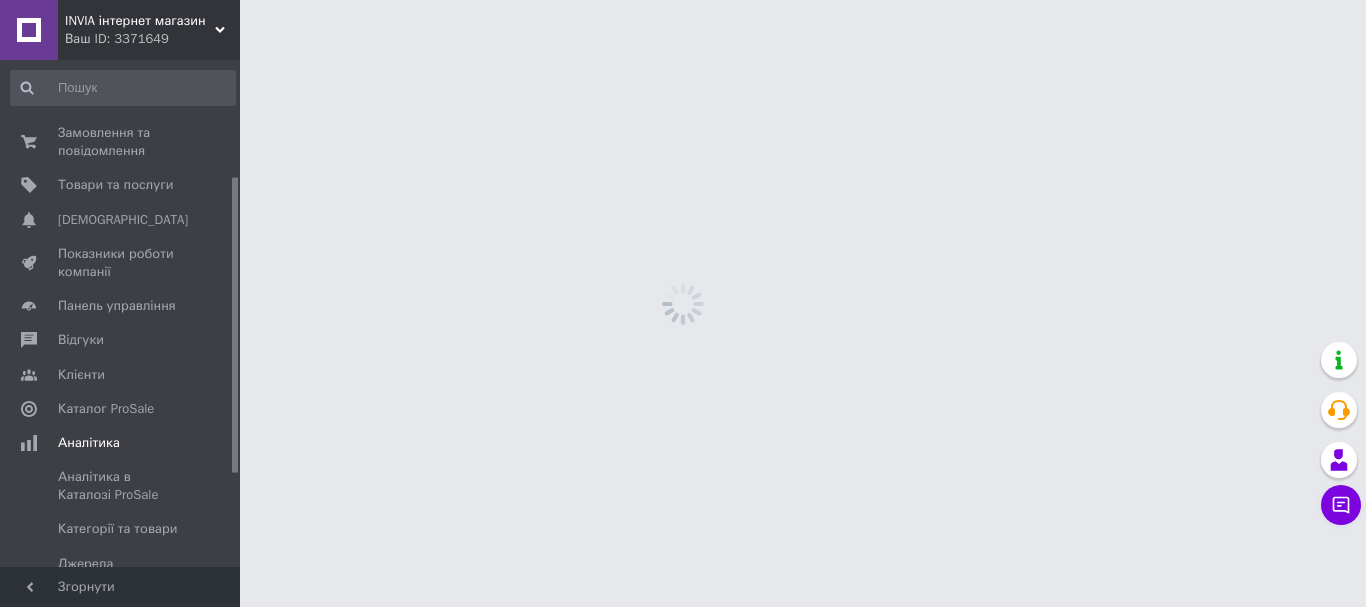 click on "Інструменти веб-аналітики" at bounding box center [121, 659] 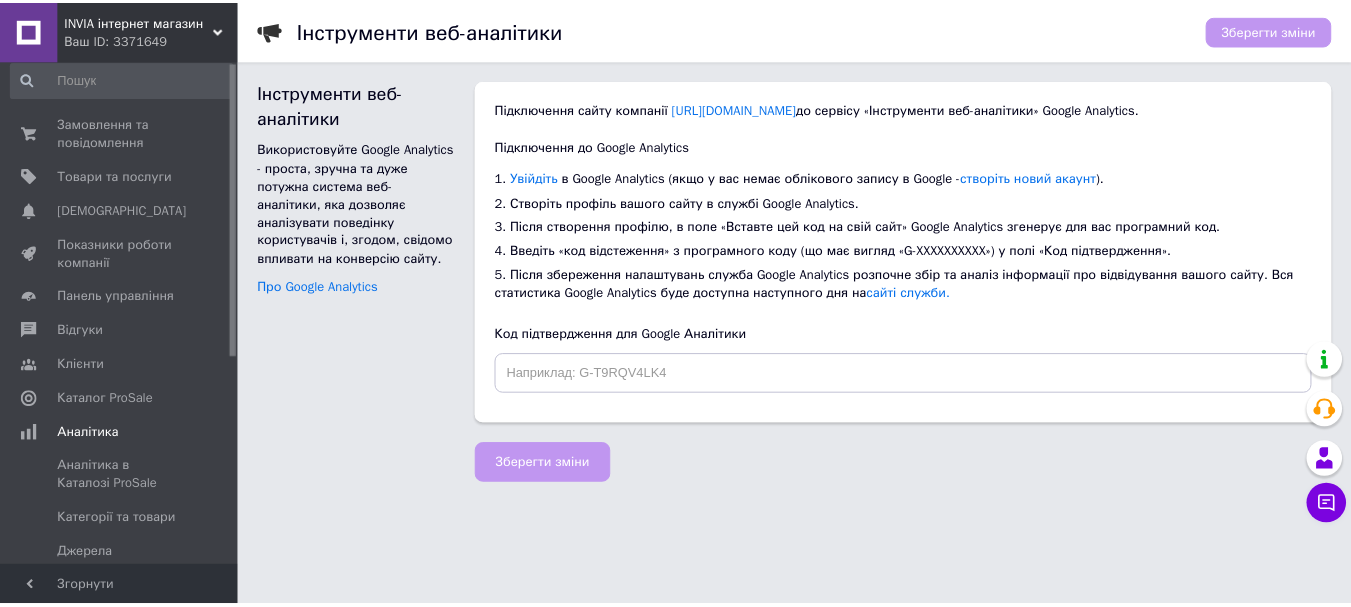 scroll, scrollTop: 0, scrollLeft: 0, axis: both 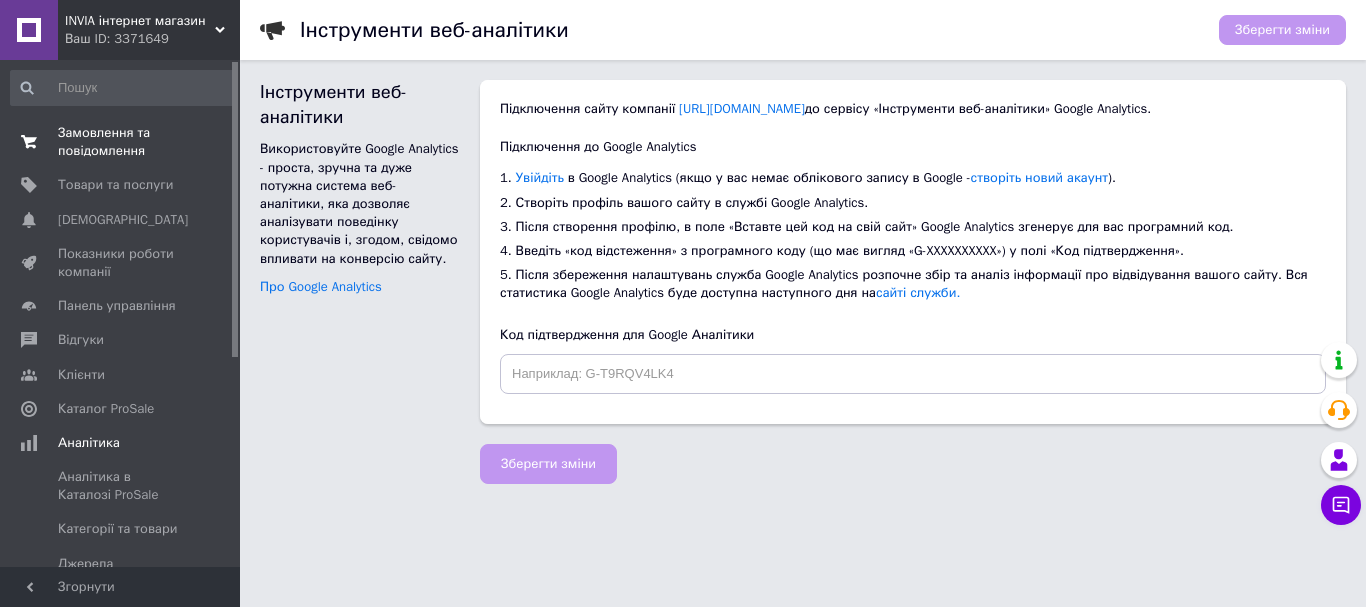 click on "Замовлення та повідомлення" at bounding box center [121, 142] 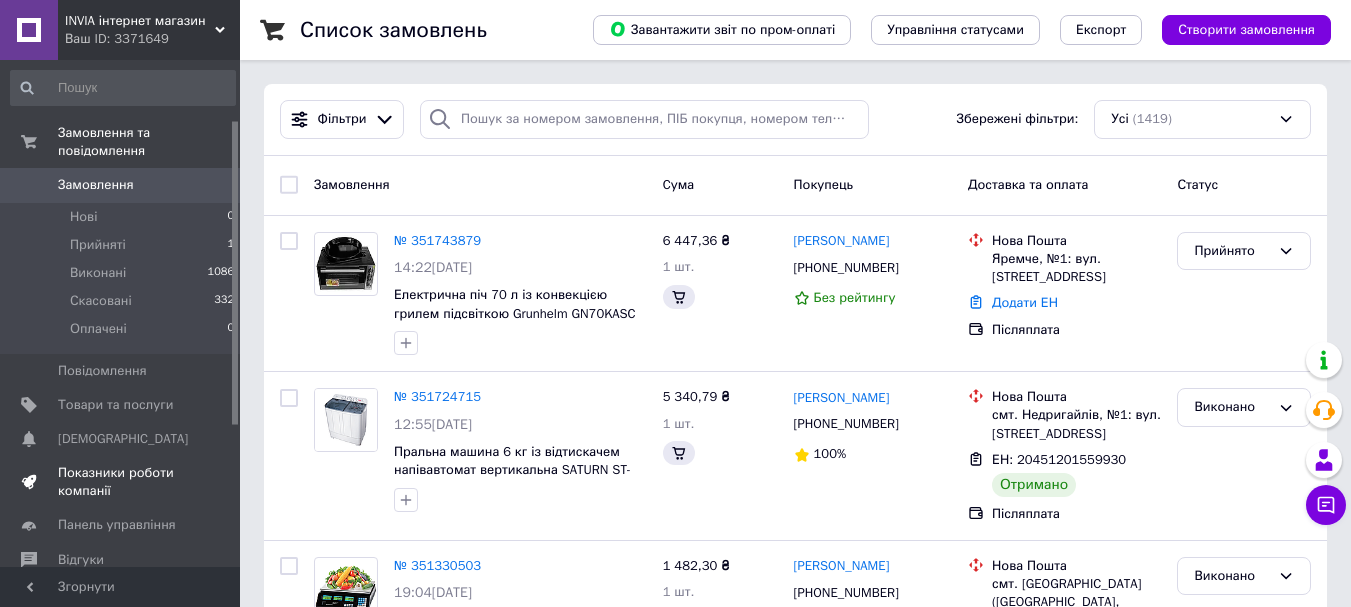 scroll, scrollTop: 100, scrollLeft: 0, axis: vertical 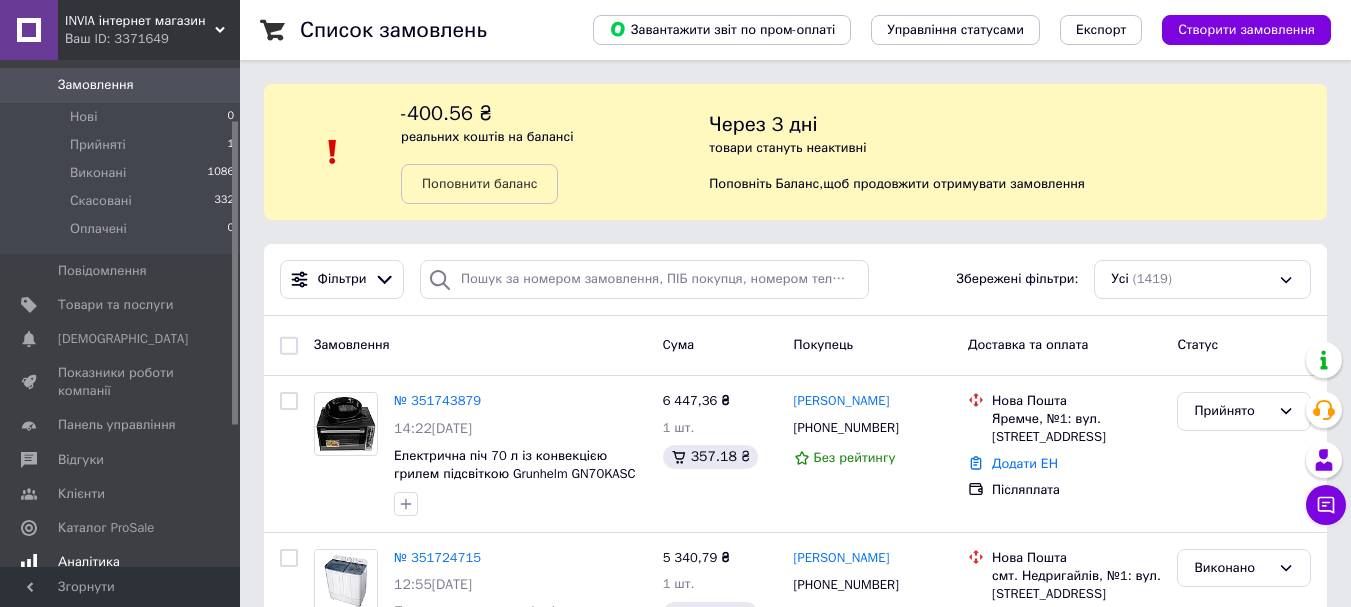 click on "Аналітика" at bounding box center (89, 562) 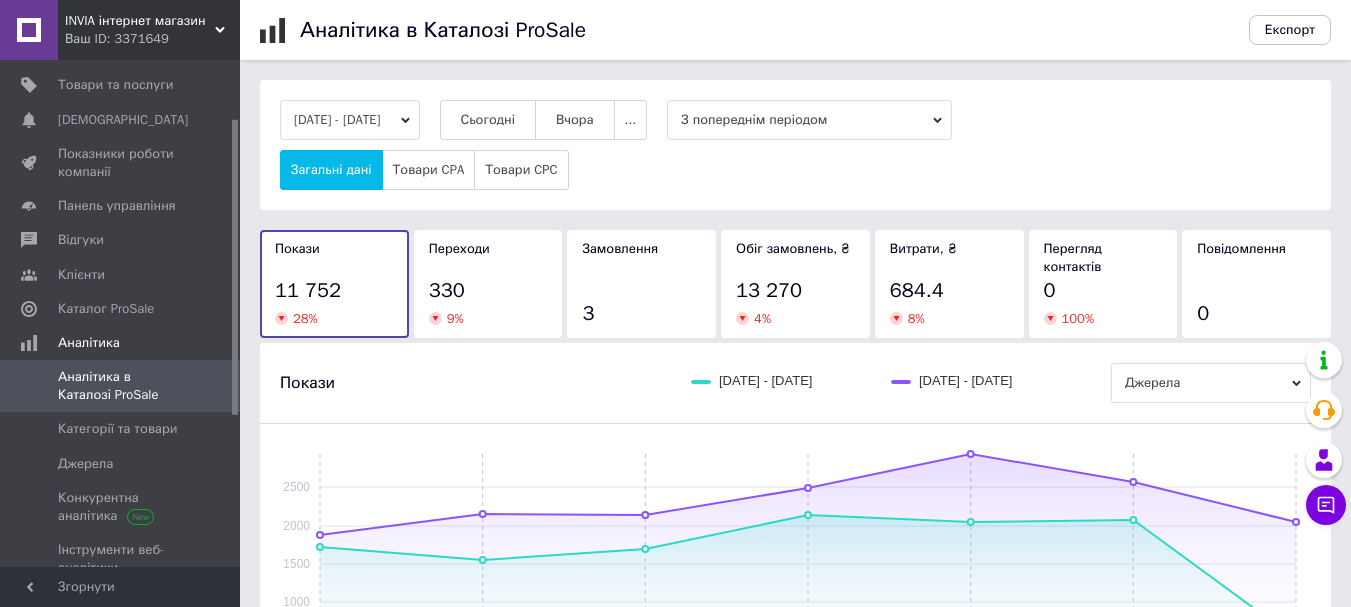 click on "[DATE] - [DATE]" at bounding box center (350, 120) 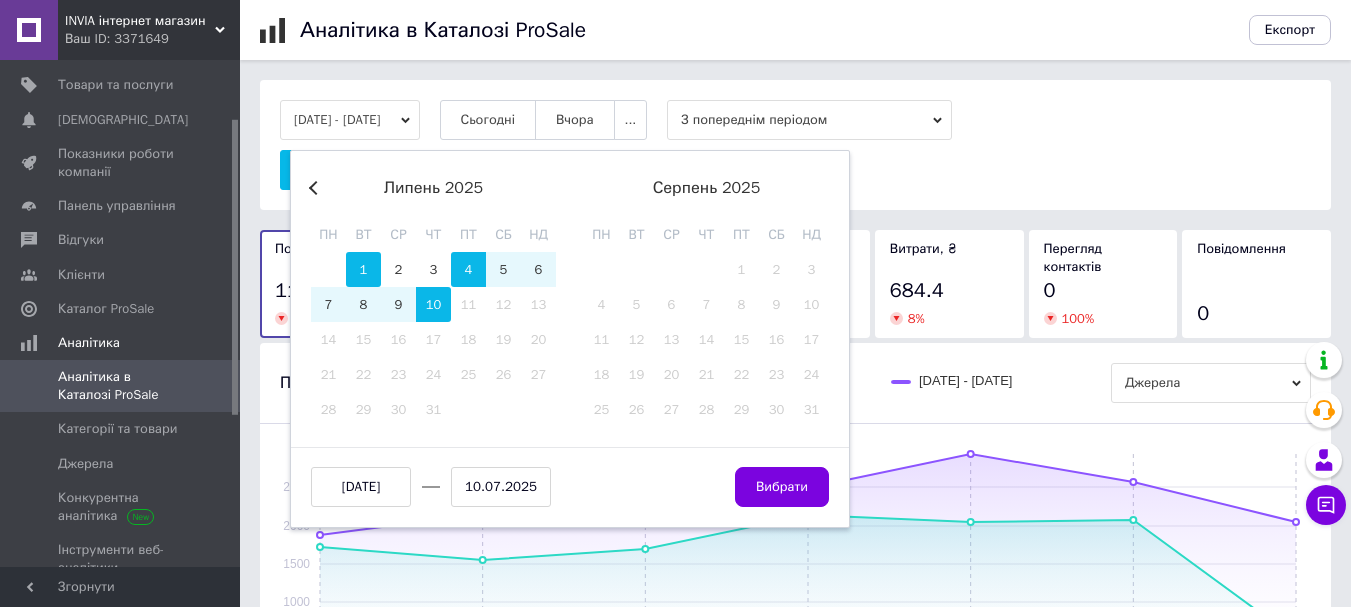 click on "1" at bounding box center (363, 269) 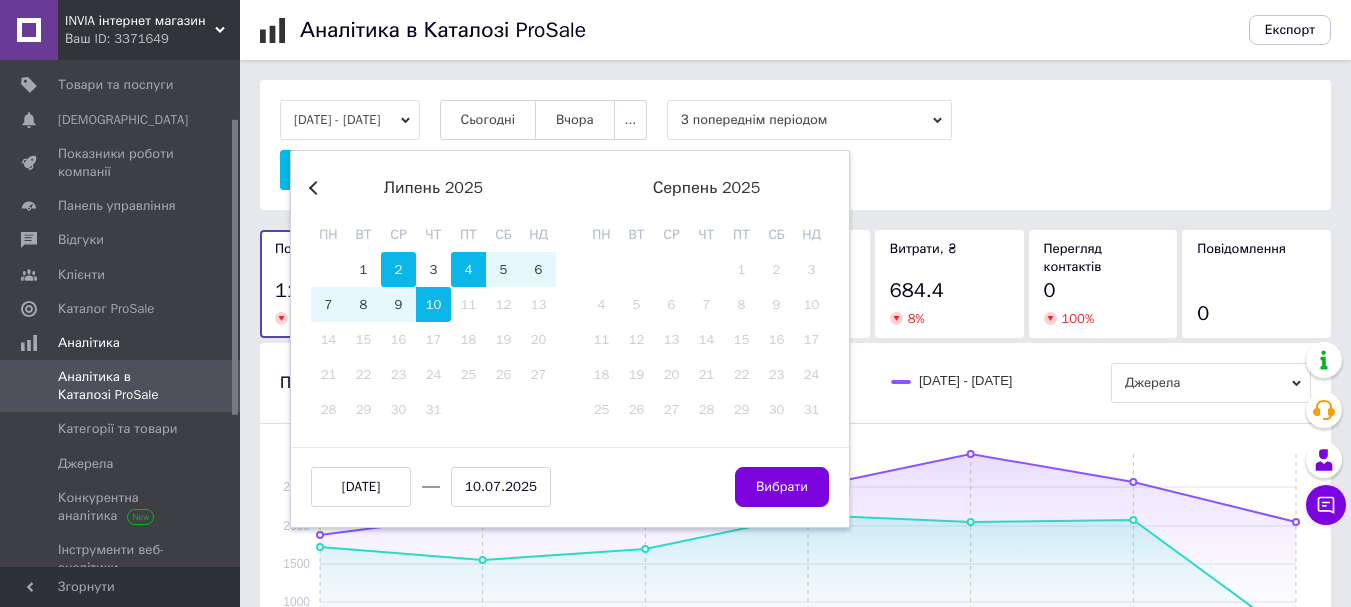 type on "01.07.2025" 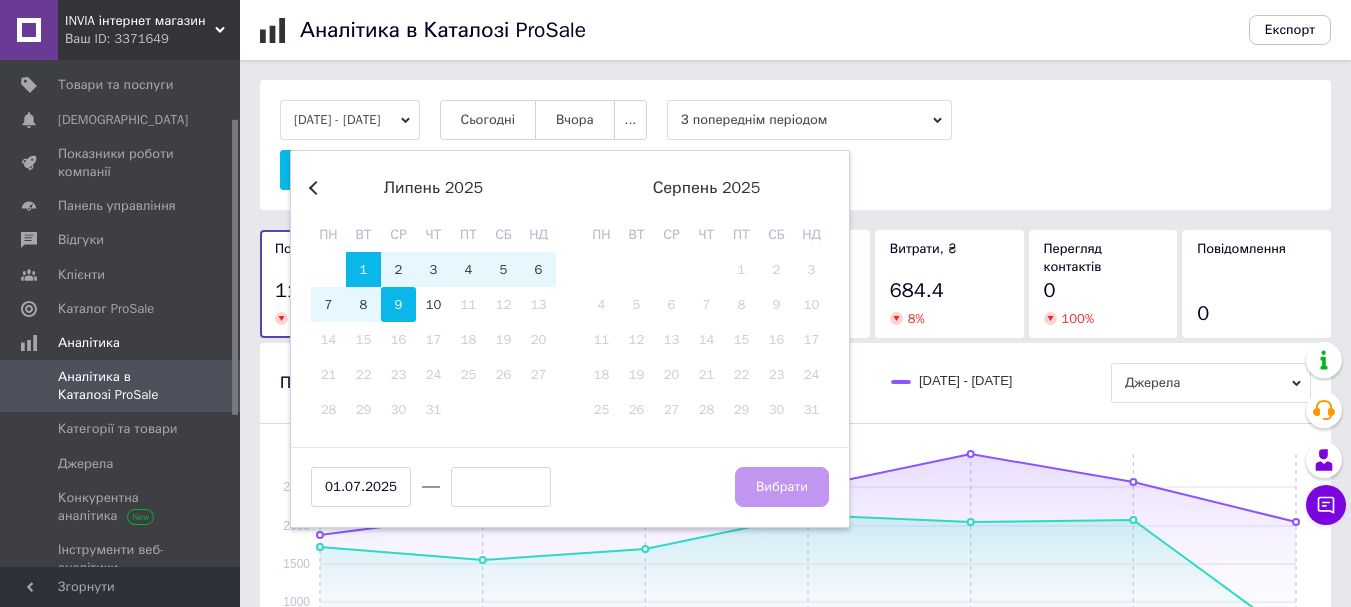 click on "9" at bounding box center (398, 304) 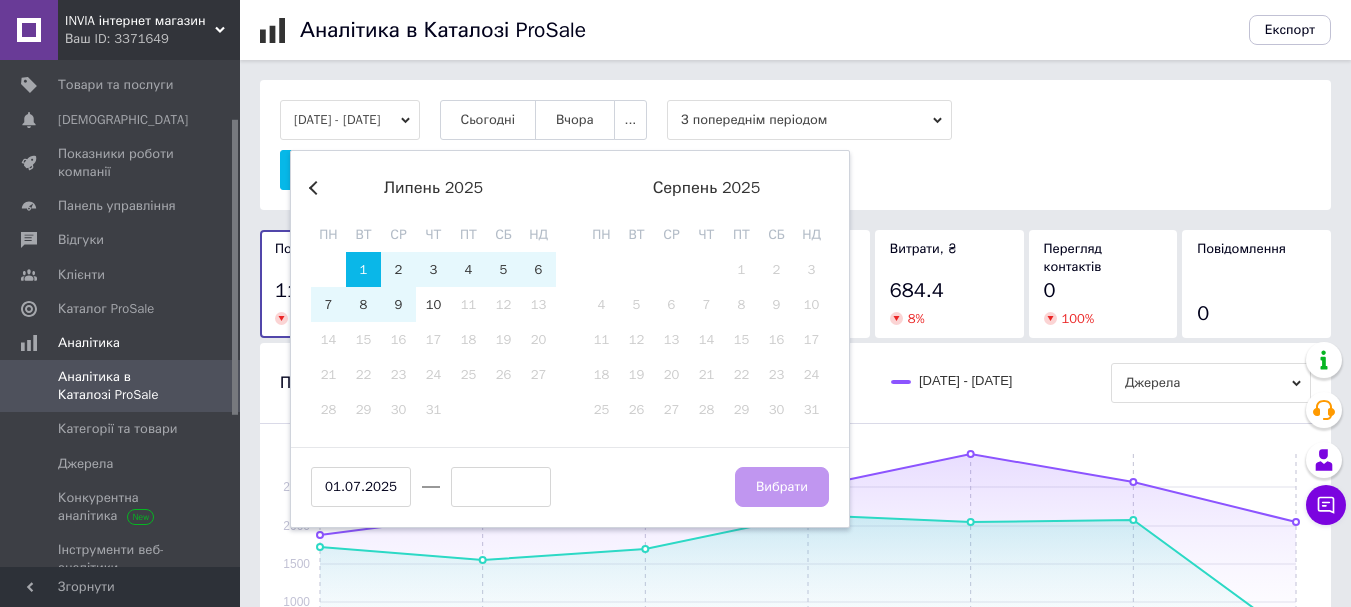 type on "09.07.2025" 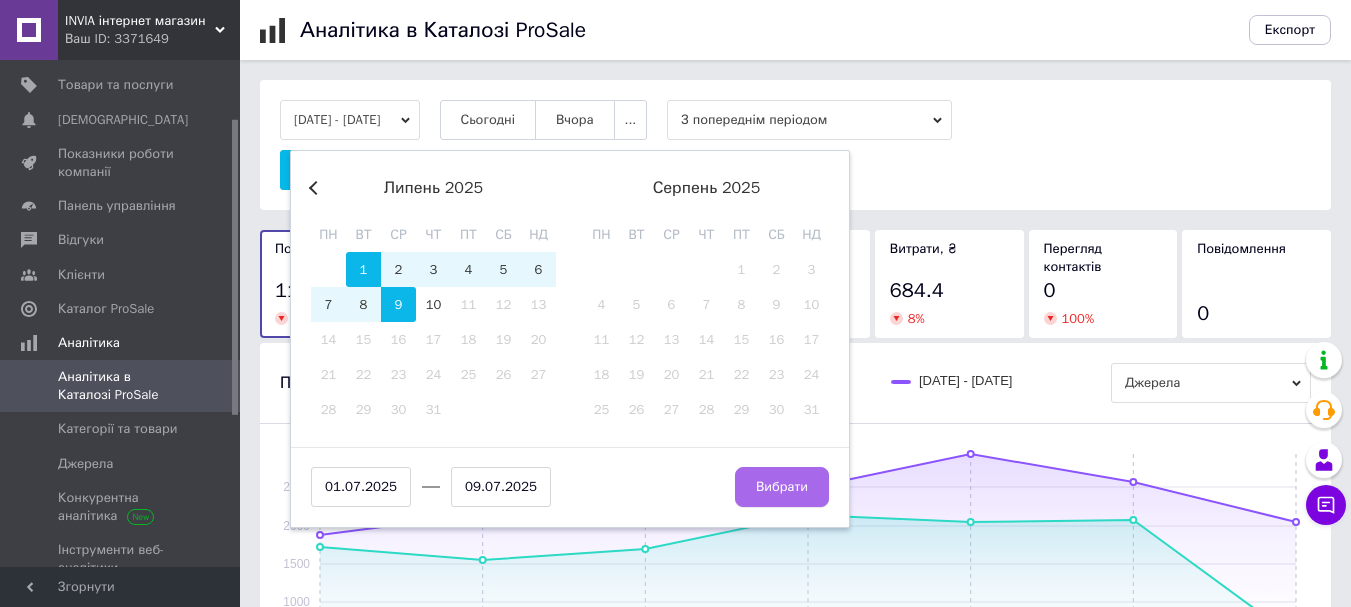 click on "Вибрати" at bounding box center [782, 487] 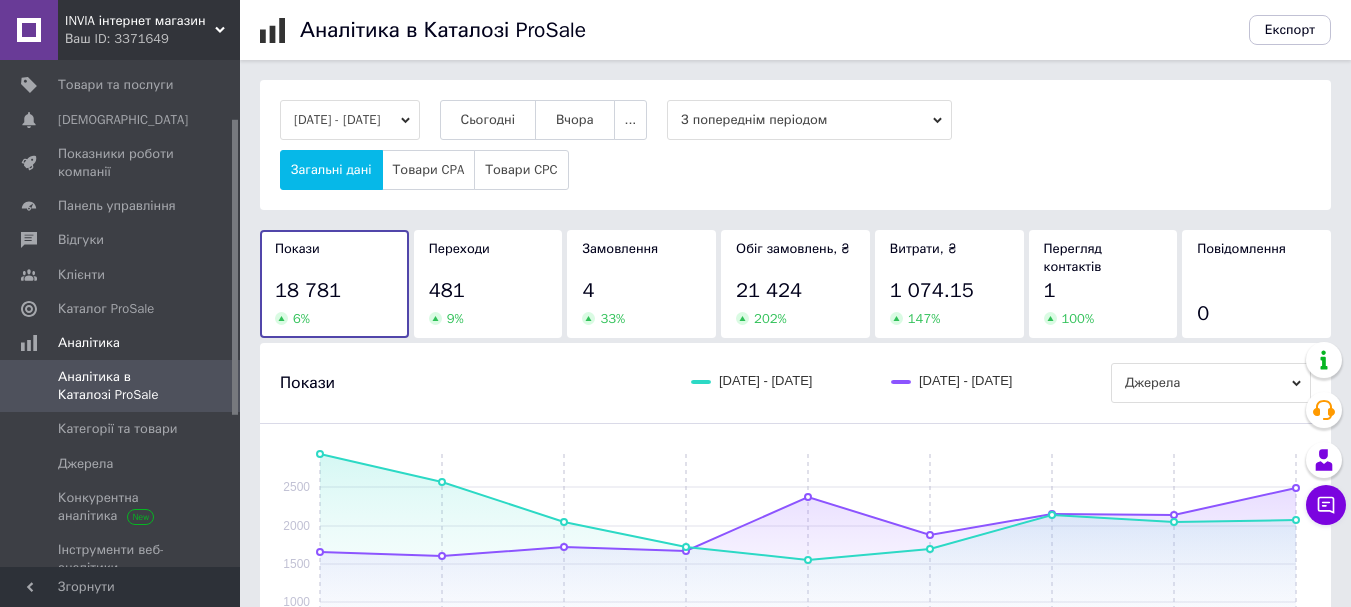 click on "1" at bounding box center (1103, 291) 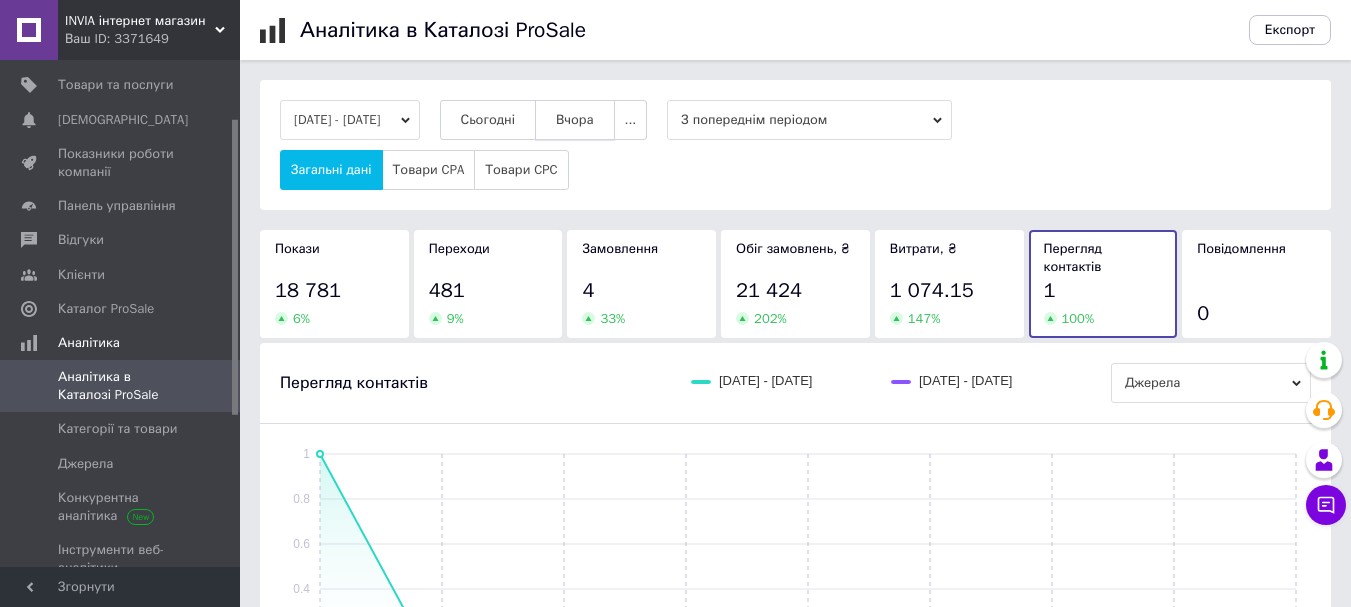 drag, startPoint x: 397, startPoint y: 164, endPoint x: 647, endPoint y: 132, distance: 252.03967 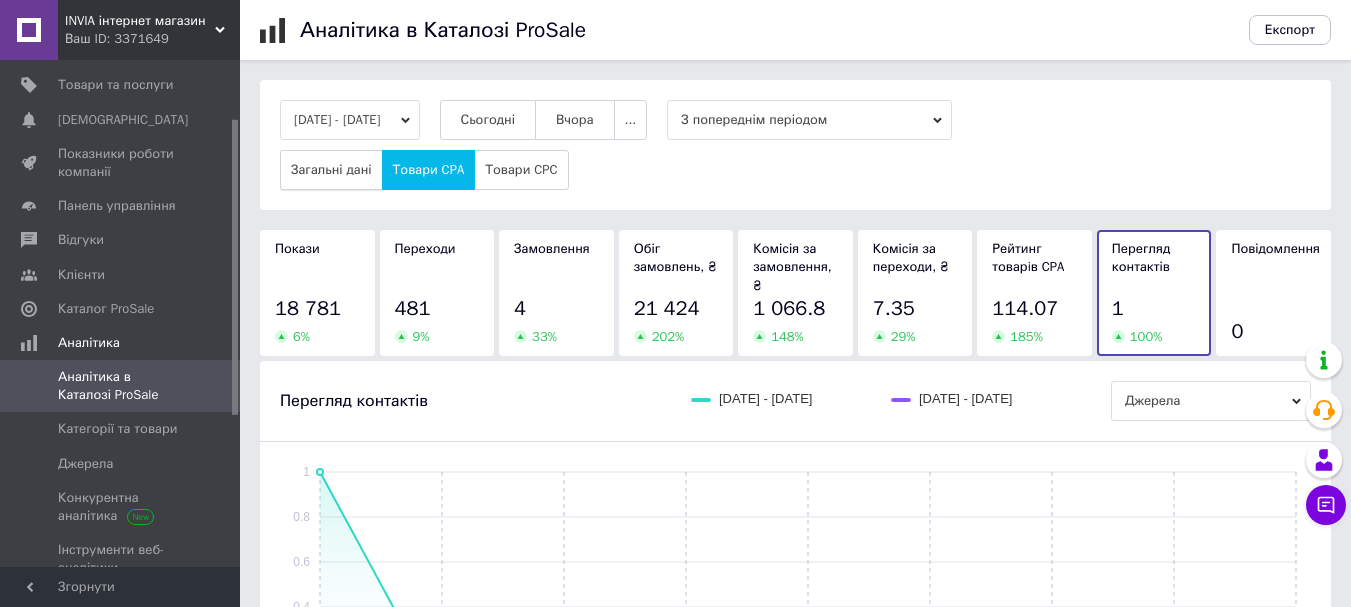 click on "Загальні дані" at bounding box center (331, 170) 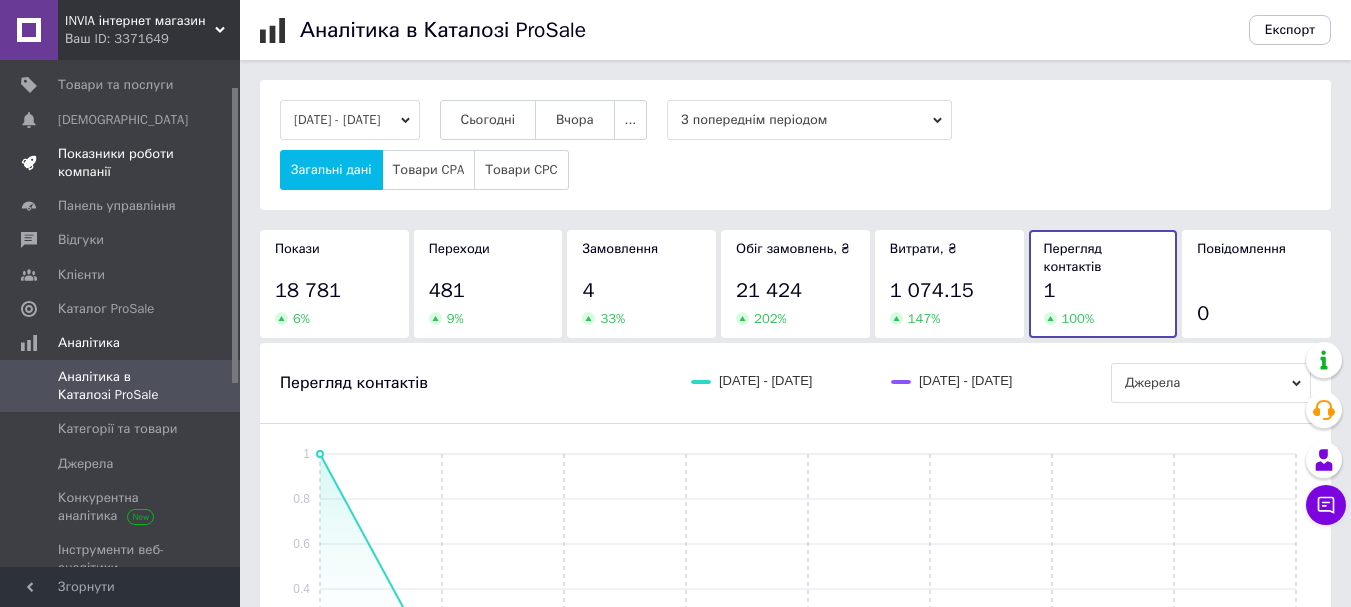 scroll, scrollTop: 31, scrollLeft: 0, axis: vertical 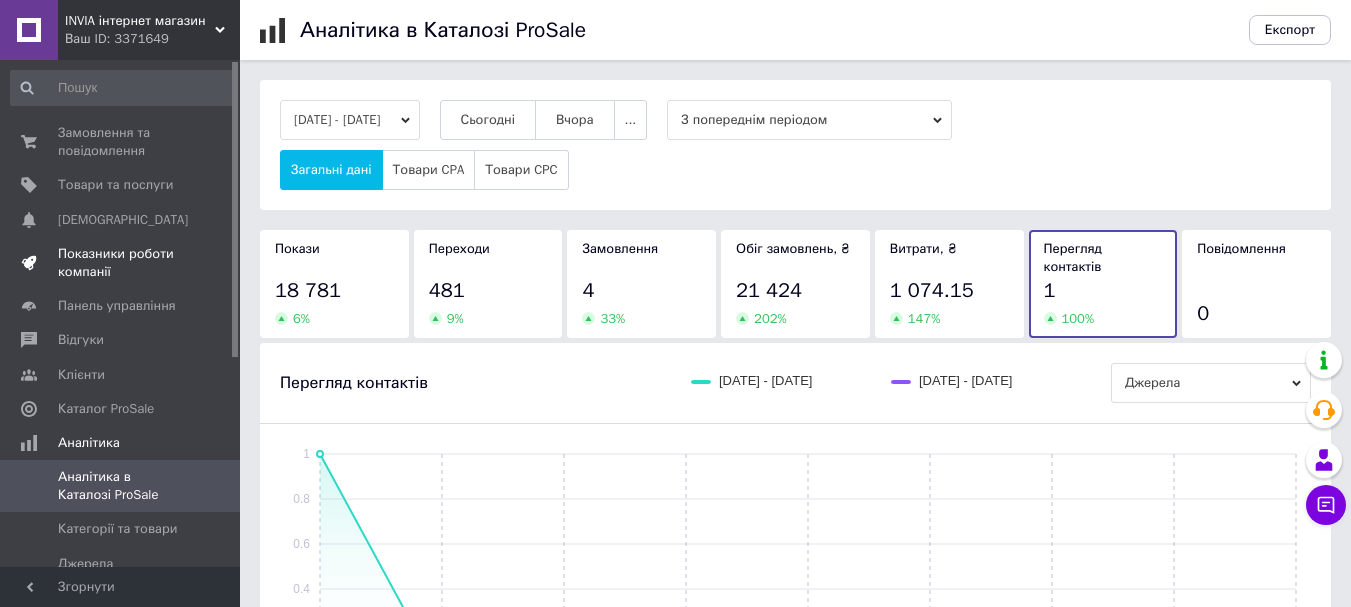 click on "Показники роботи компанії" at bounding box center (121, 263) 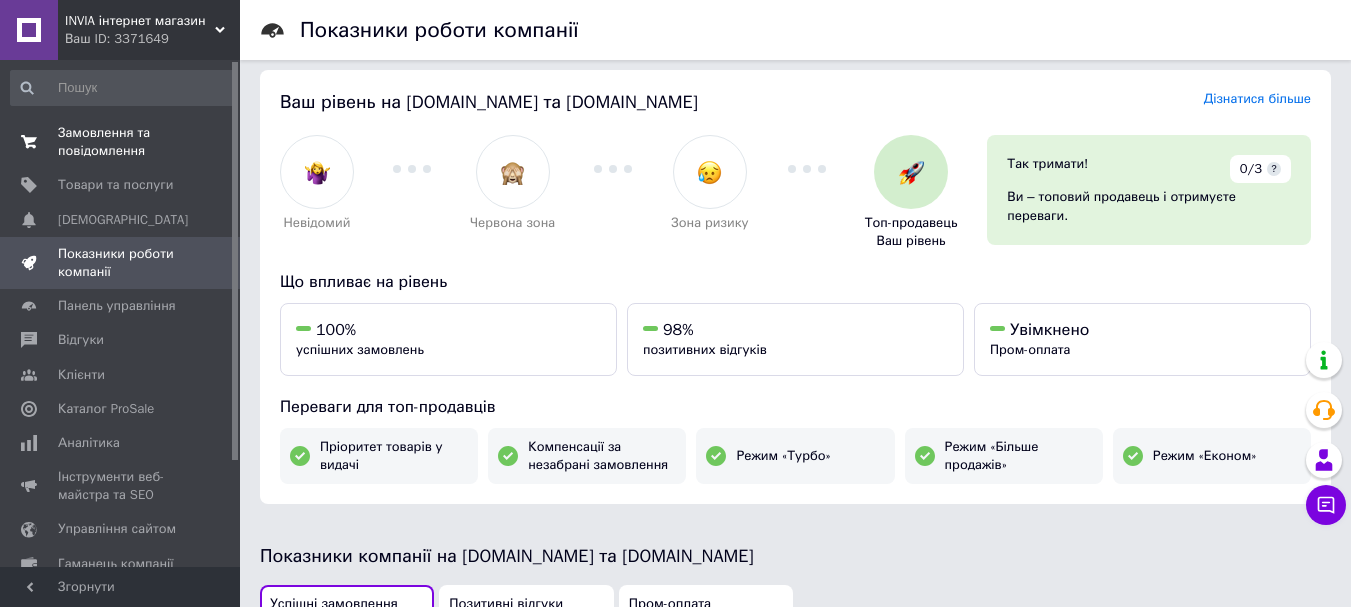 scroll, scrollTop: 0, scrollLeft: 0, axis: both 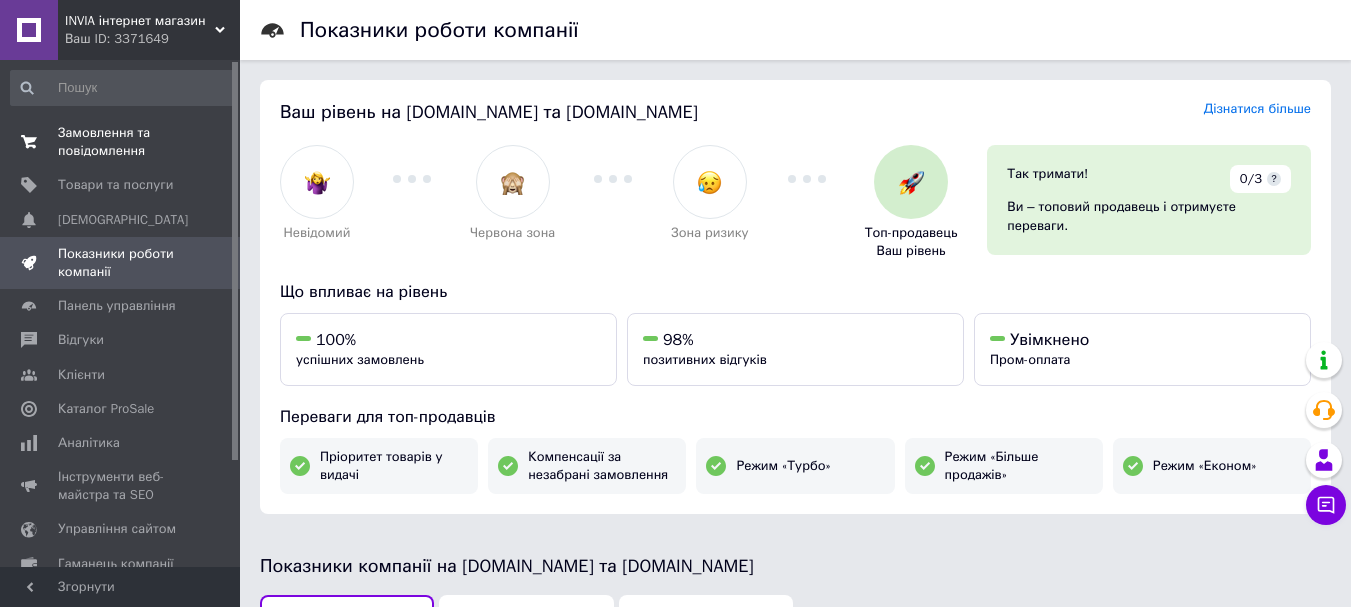 click on "Замовлення та повідомлення" at bounding box center (121, 142) 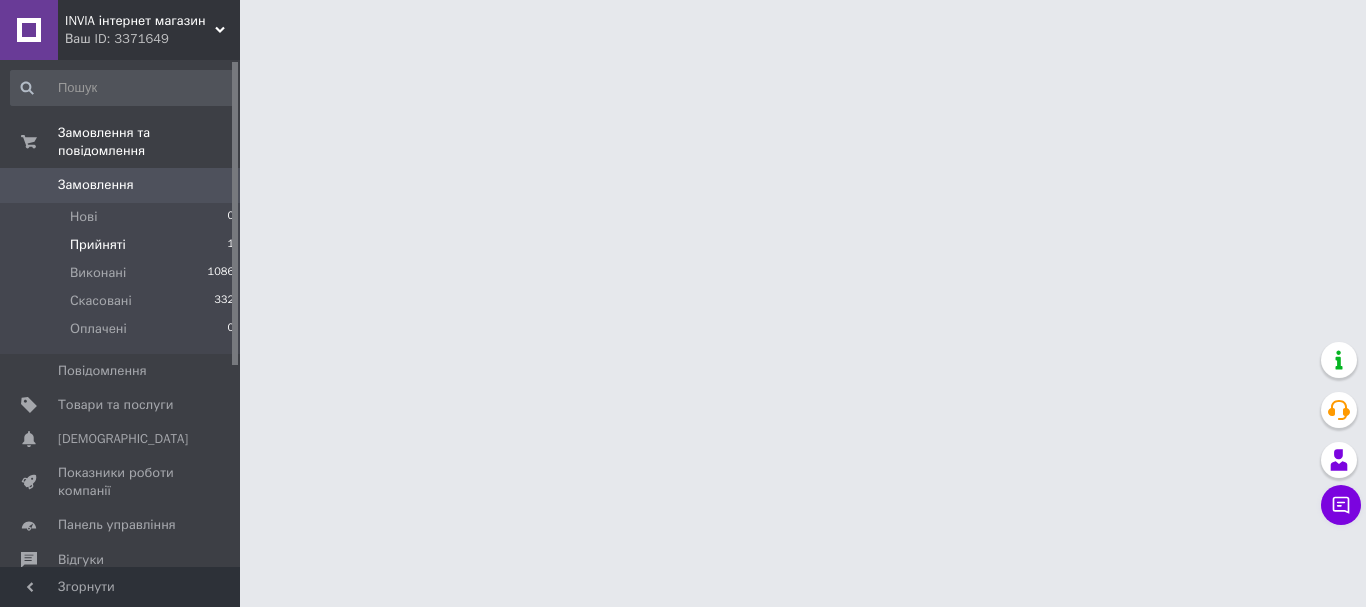 click on "Прийняті" at bounding box center (98, 245) 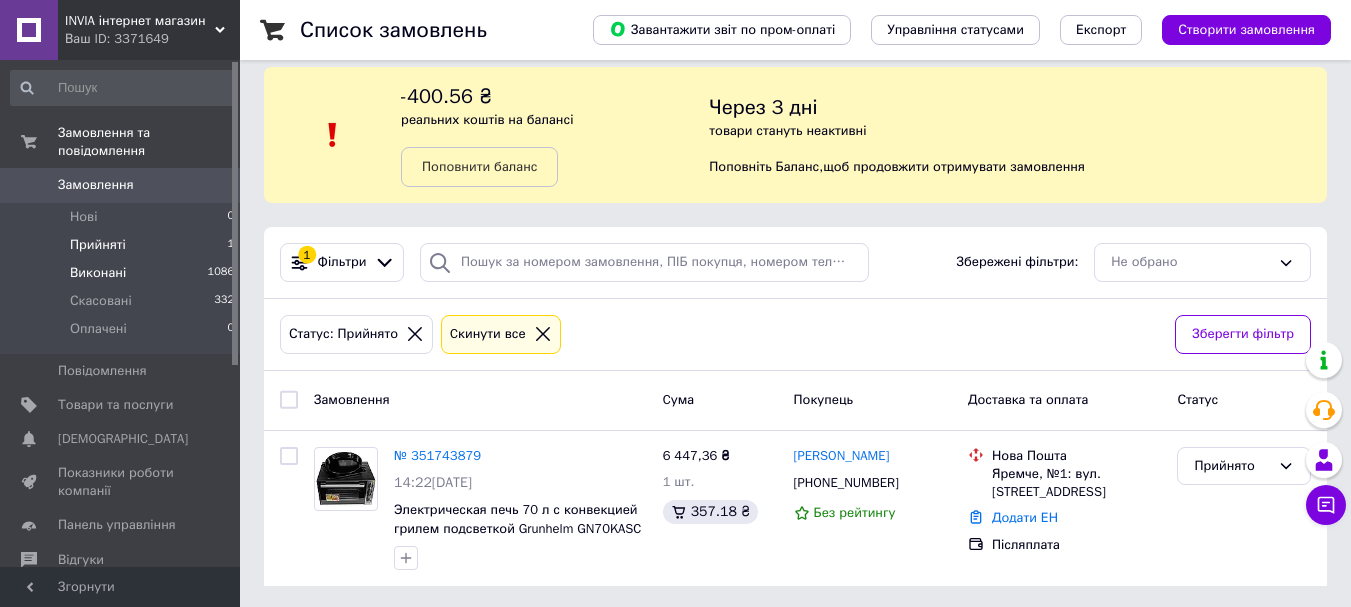 scroll, scrollTop: 20, scrollLeft: 0, axis: vertical 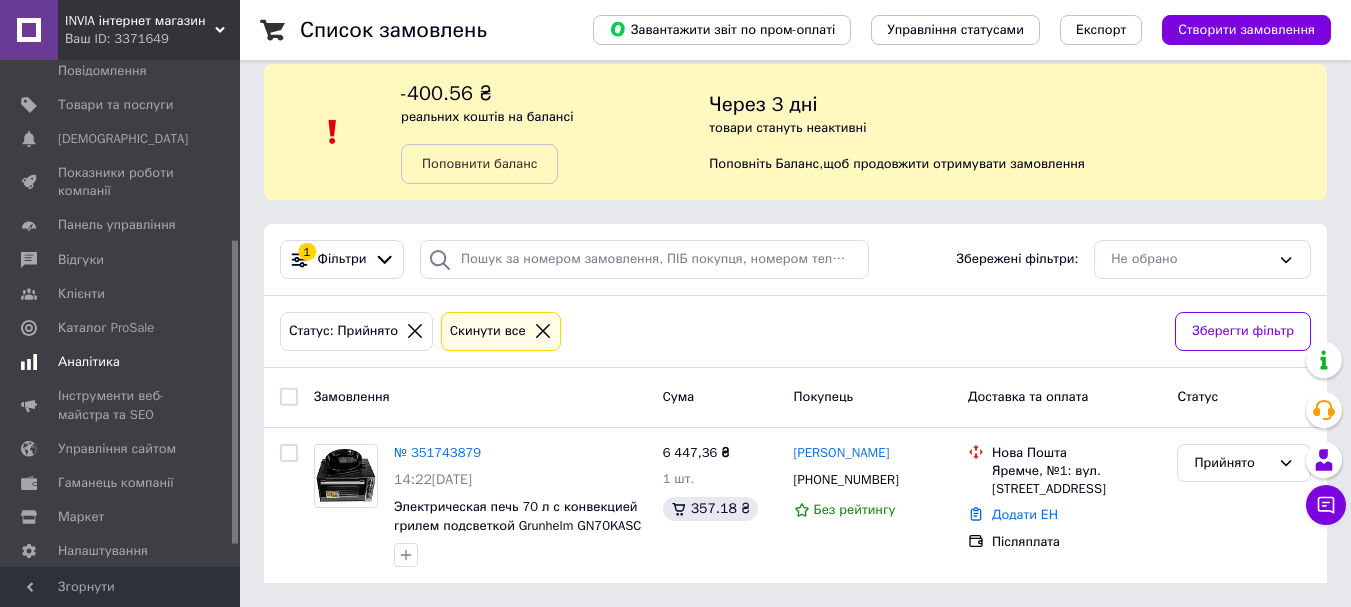 click on "Аналітика" at bounding box center (89, 362) 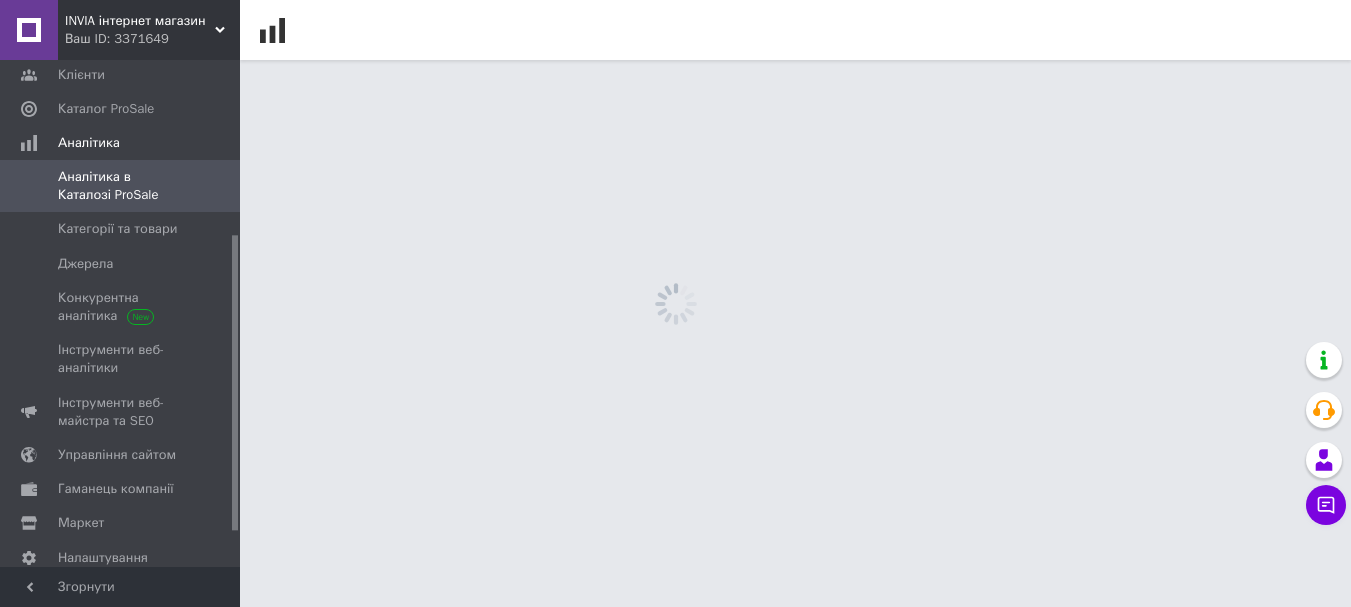 scroll, scrollTop: 0, scrollLeft: 0, axis: both 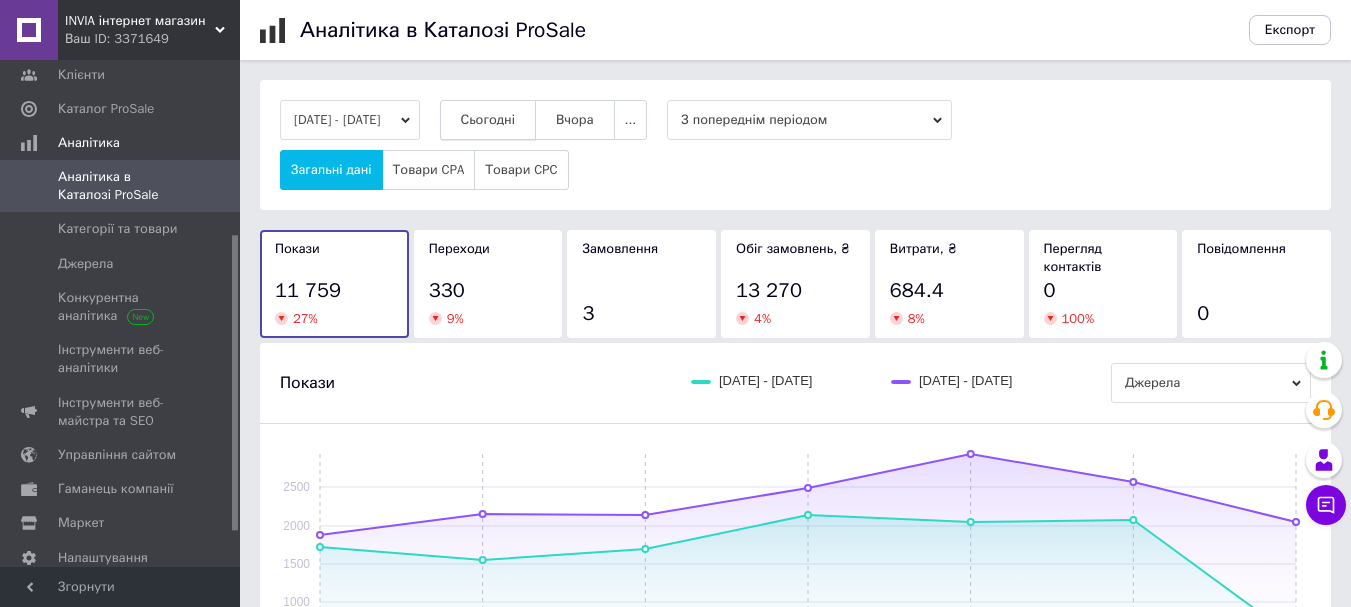 click on "Сьогодні" at bounding box center (488, 120) 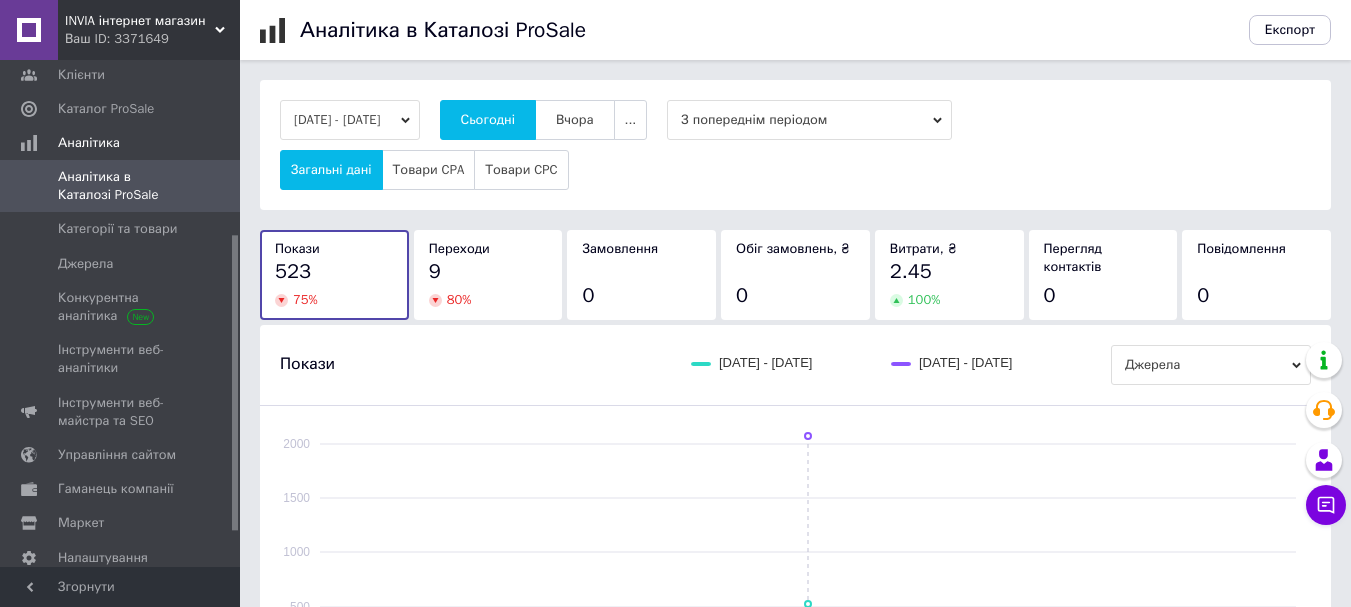 click on "9" at bounding box center (488, 272) 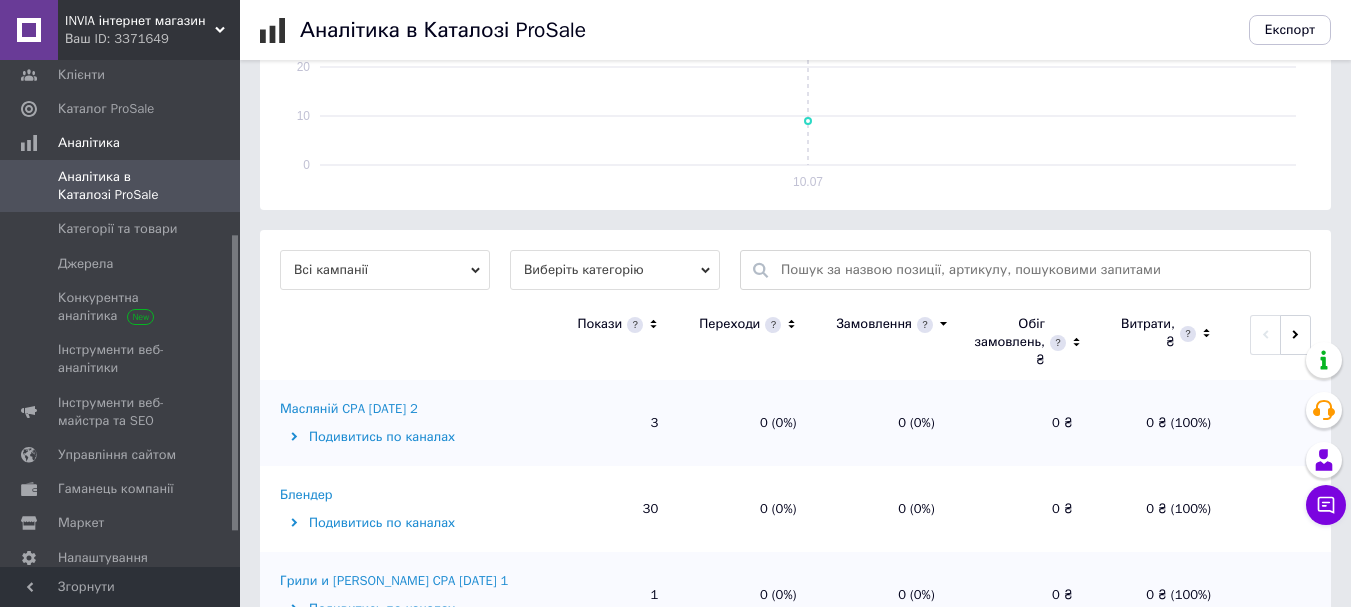 scroll, scrollTop: 500, scrollLeft: 0, axis: vertical 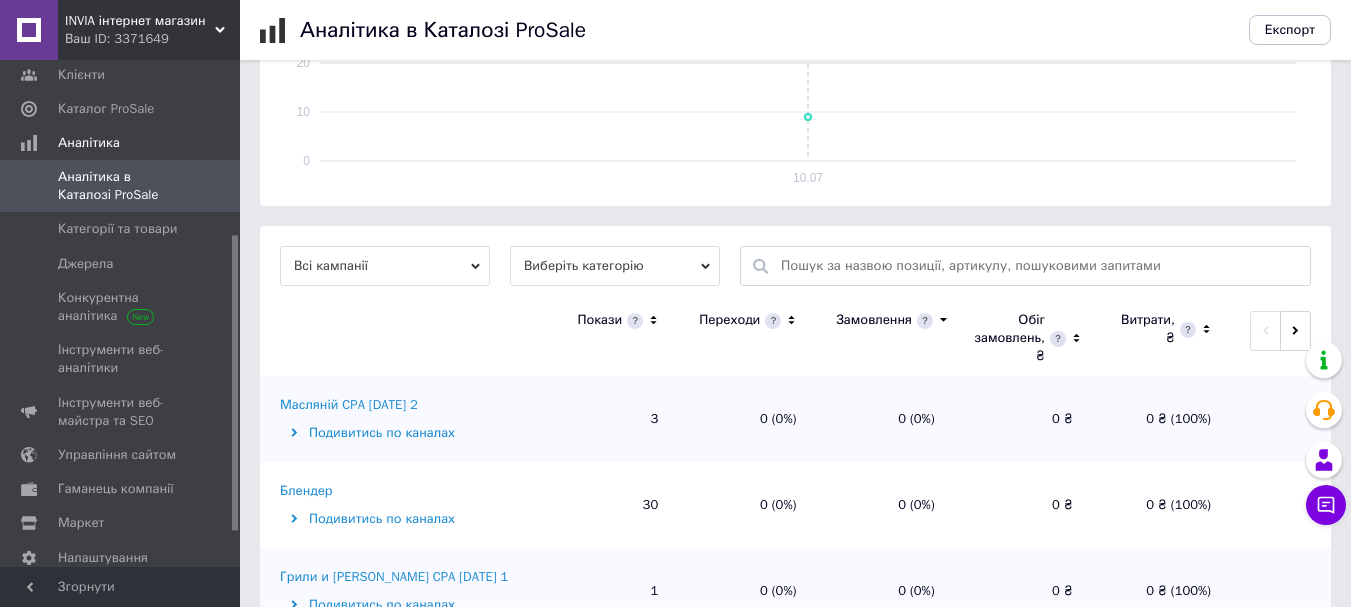 click 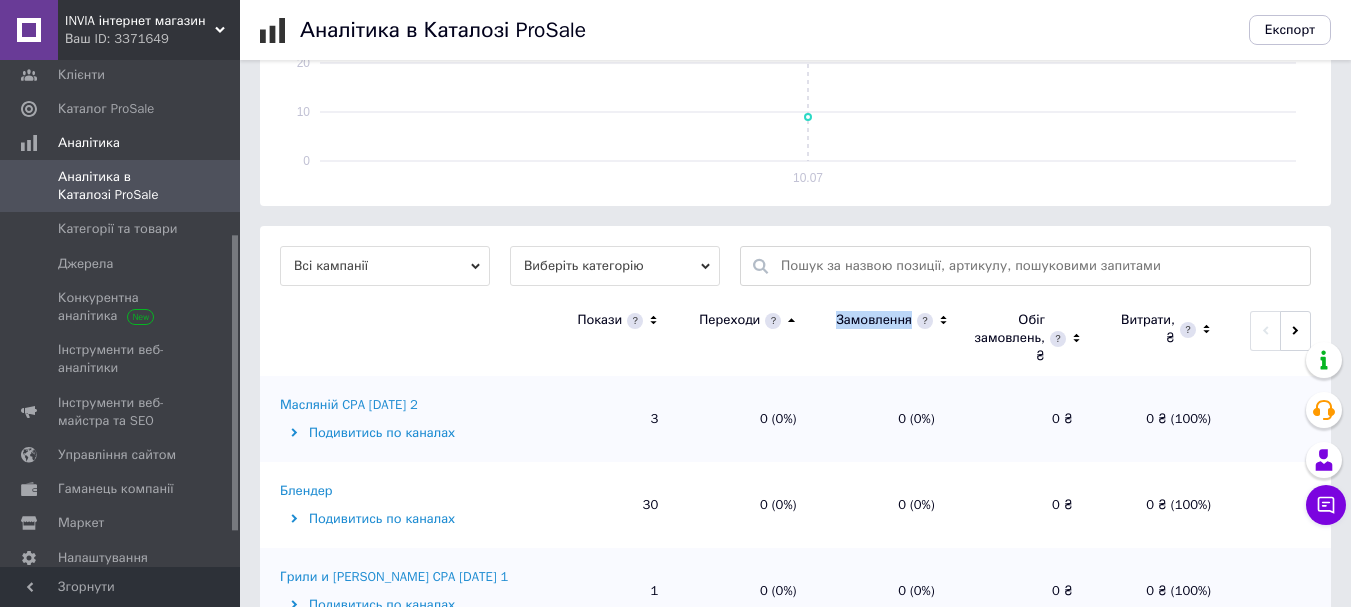click 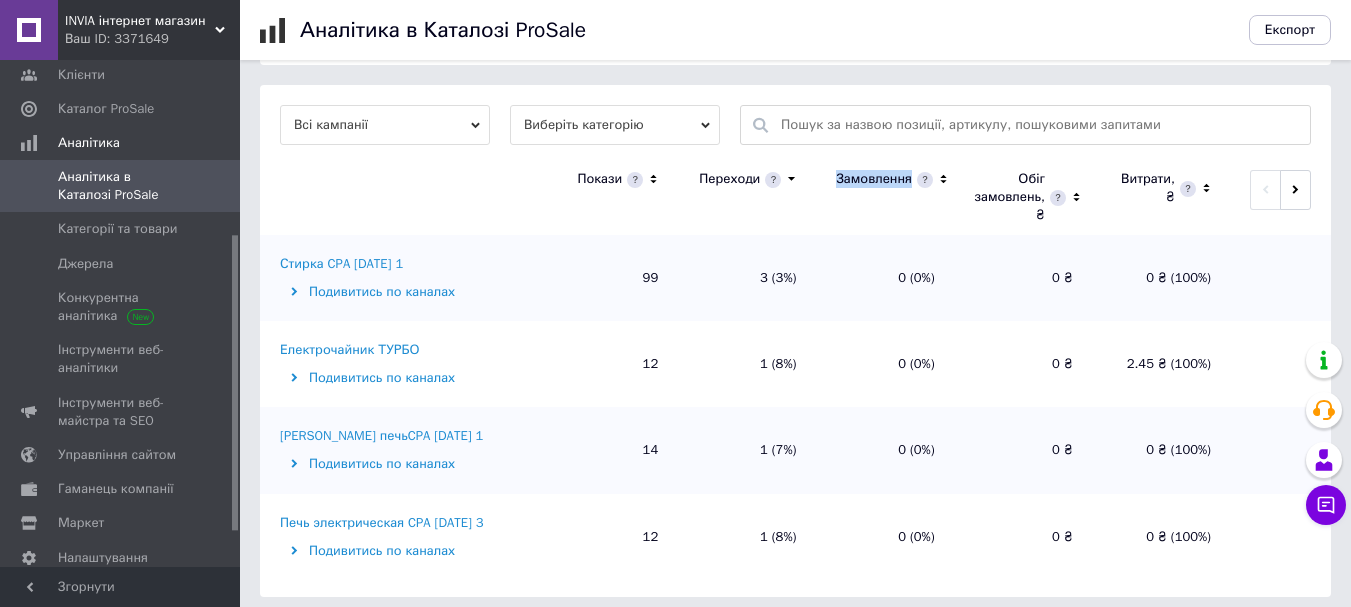 scroll, scrollTop: 651, scrollLeft: 0, axis: vertical 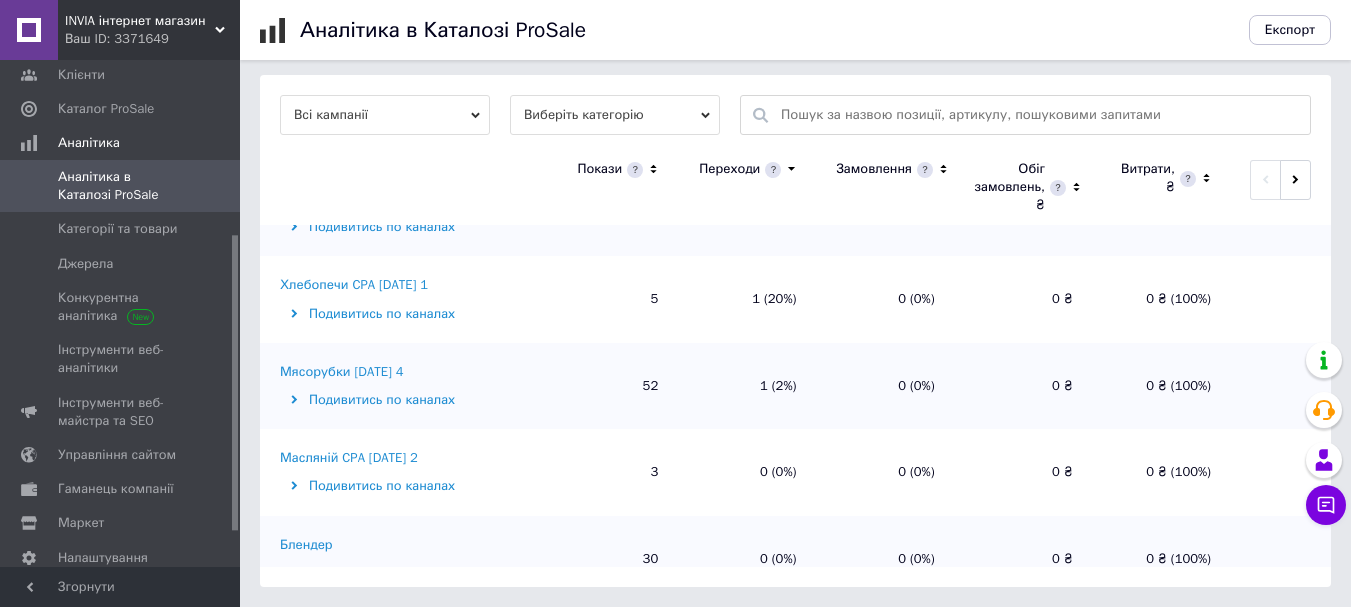 click on "Хлебопечи CPA [DATE] 1" at bounding box center [354, 285] 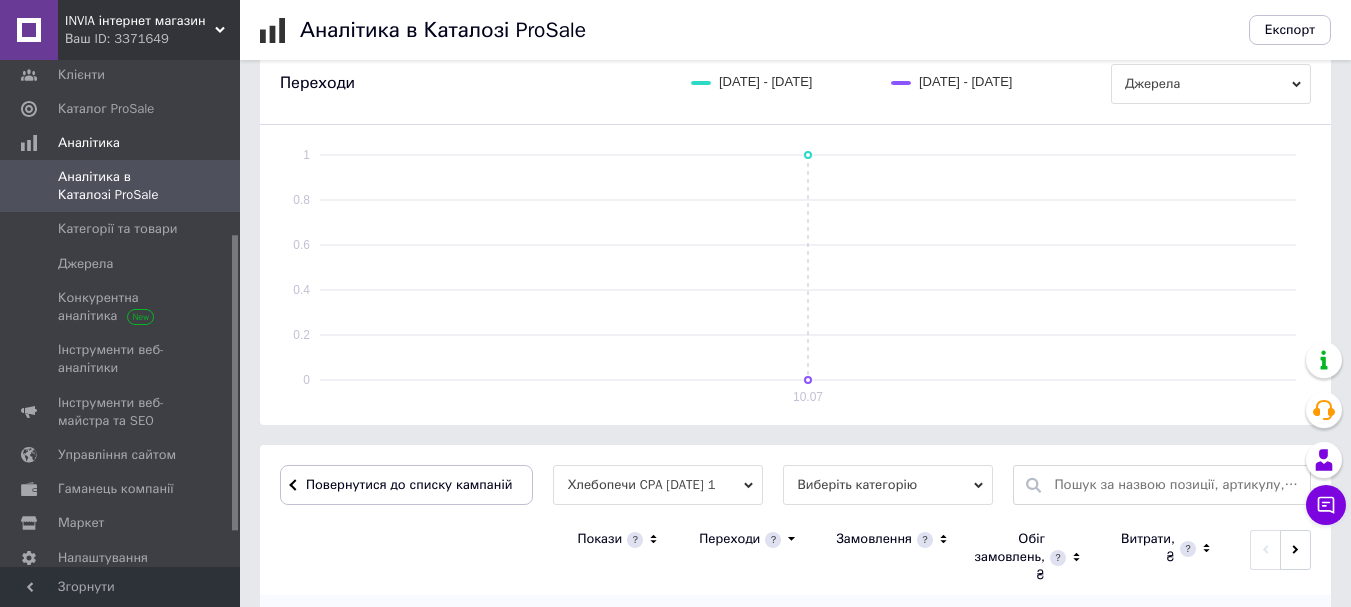 scroll, scrollTop: 481, scrollLeft: 0, axis: vertical 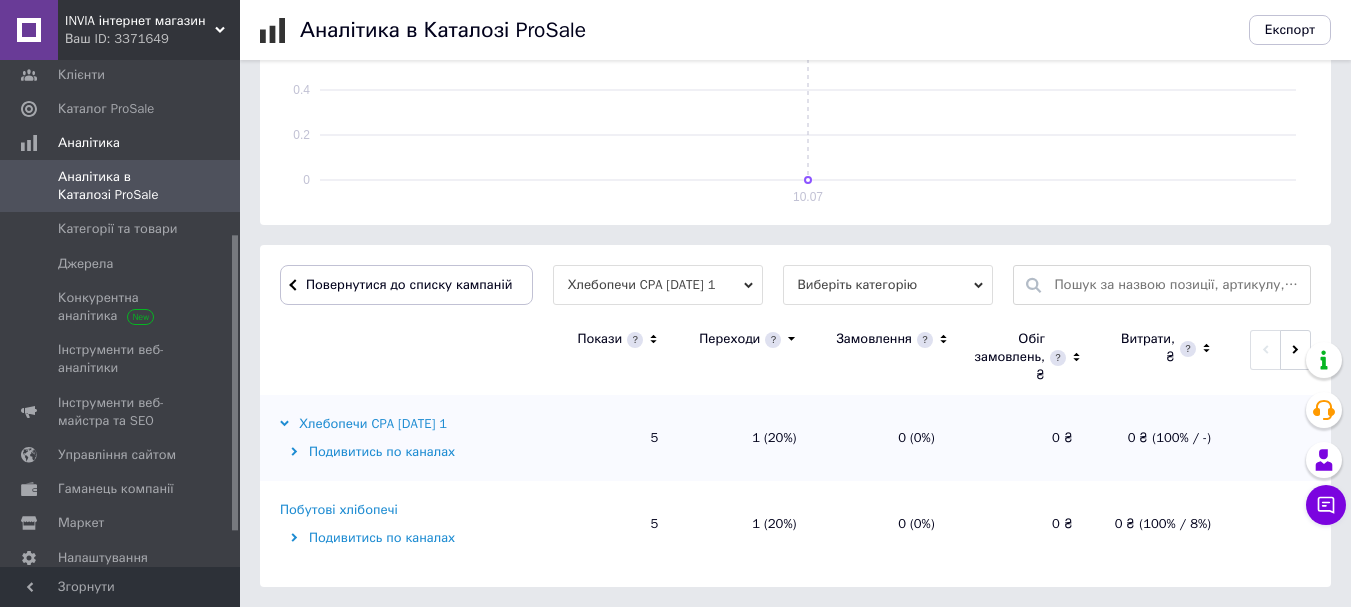 click on "Побутові хлібопечі" at bounding box center (339, 510) 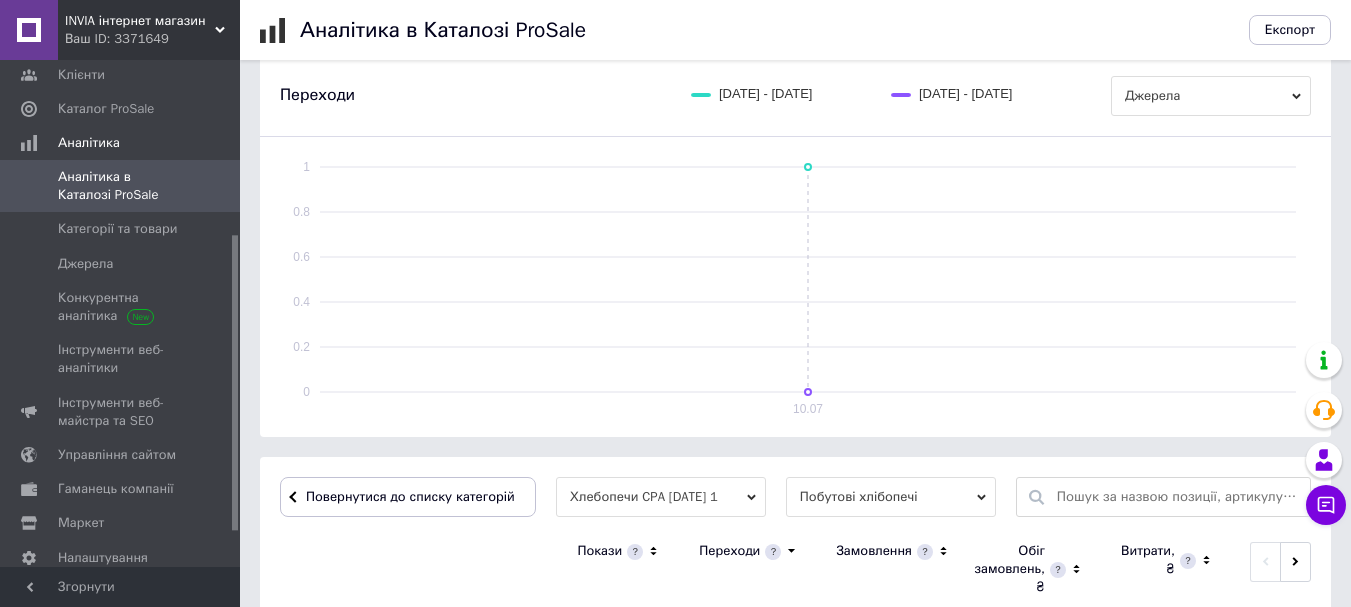 scroll, scrollTop: 651, scrollLeft: 0, axis: vertical 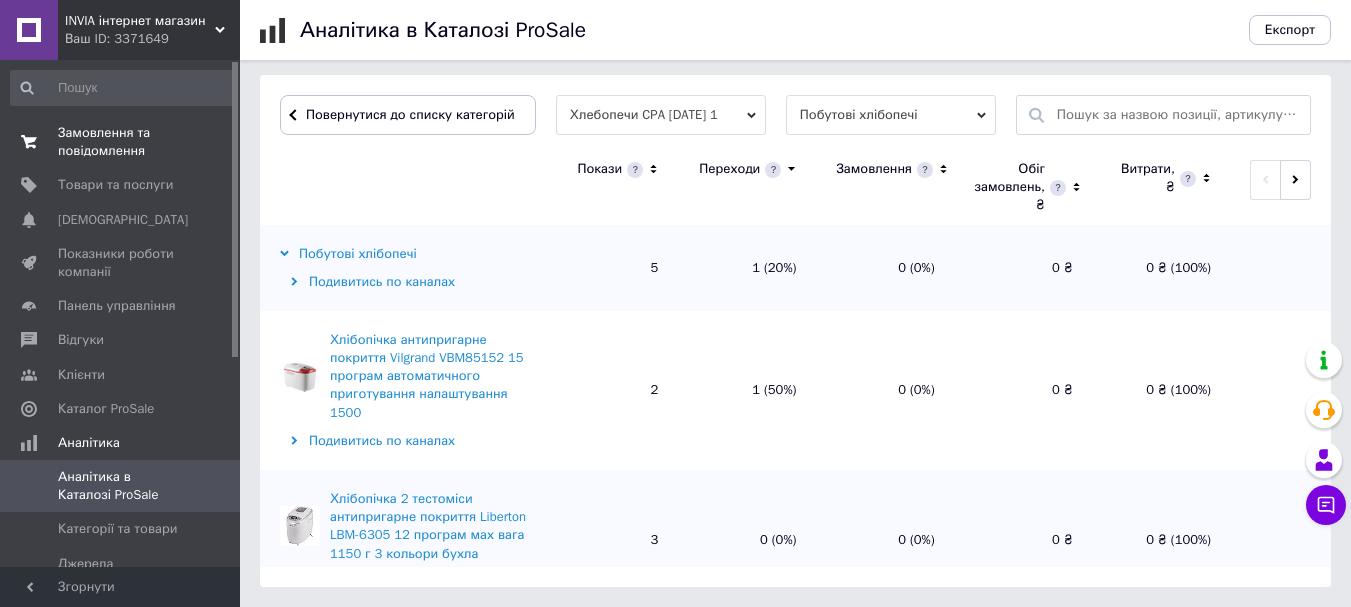 click on "Замовлення та повідомлення" at bounding box center [121, 142] 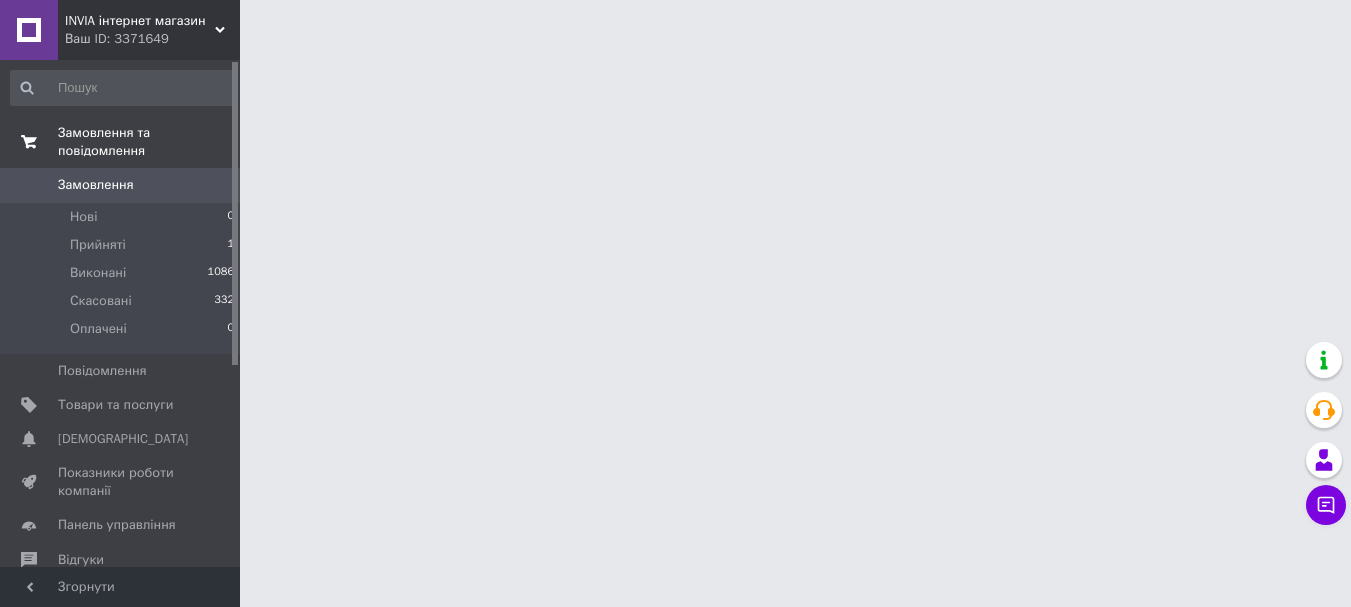 scroll, scrollTop: 0, scrollLeft: 0, axis: both 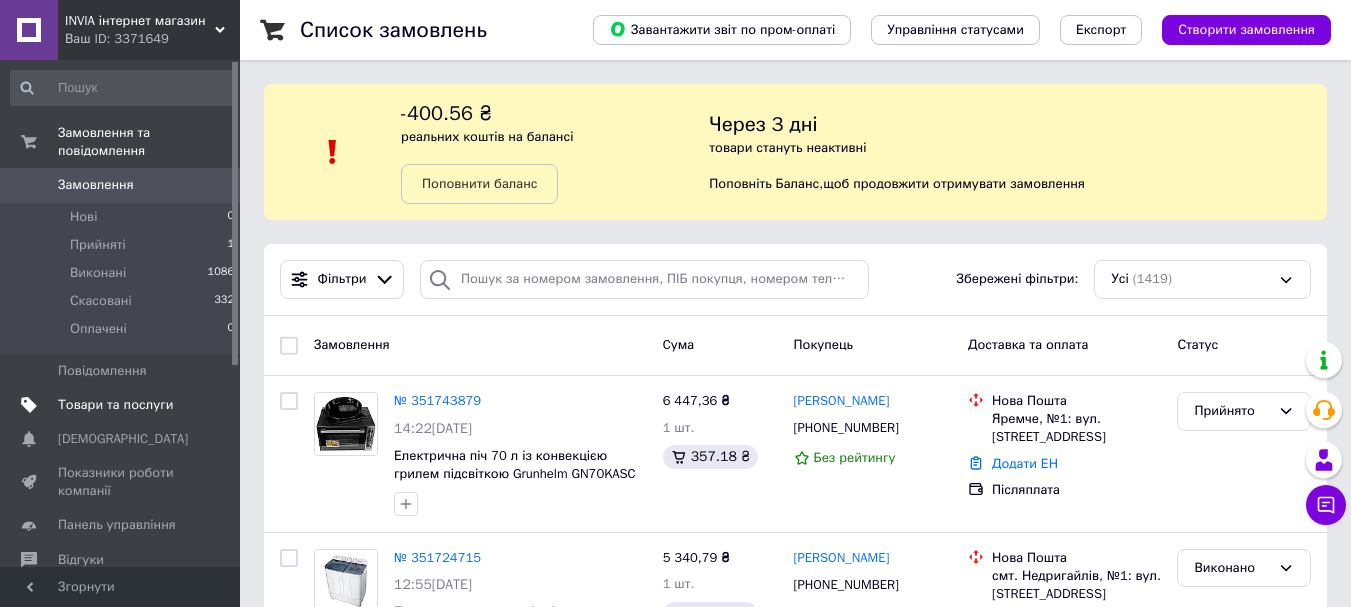 click on "Товари та послуги" at bounding box center (115, 405) 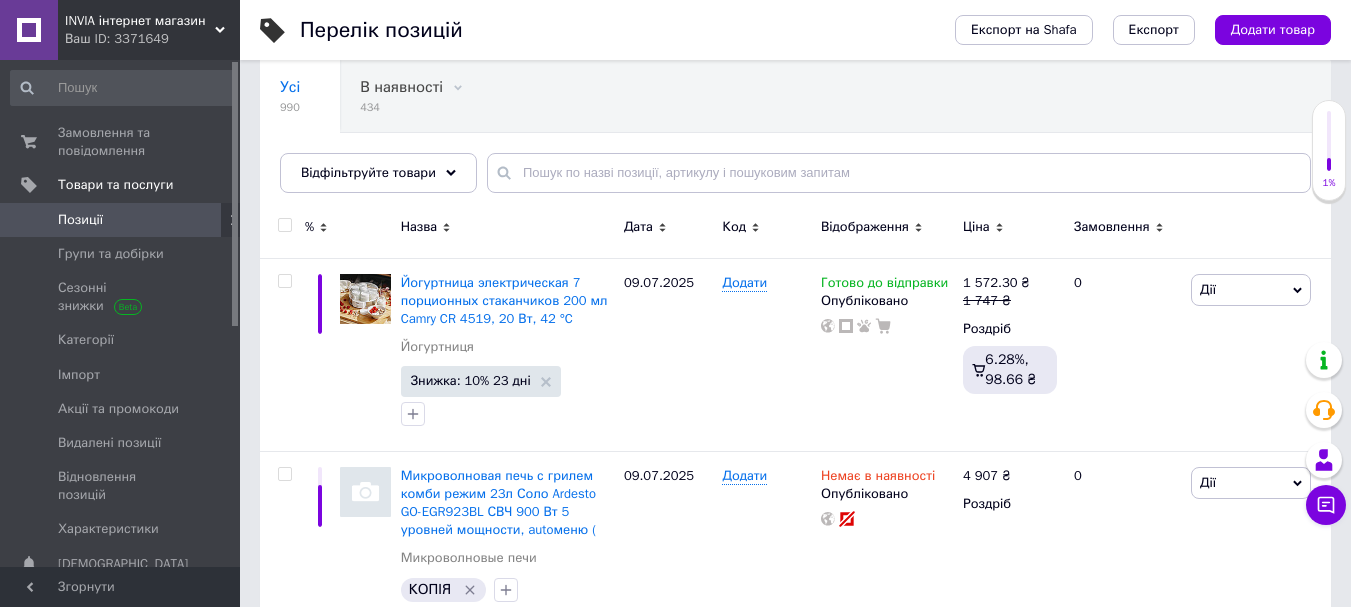 scroll, scrollTop: 200, scrollLeft: 0, axis: vertical 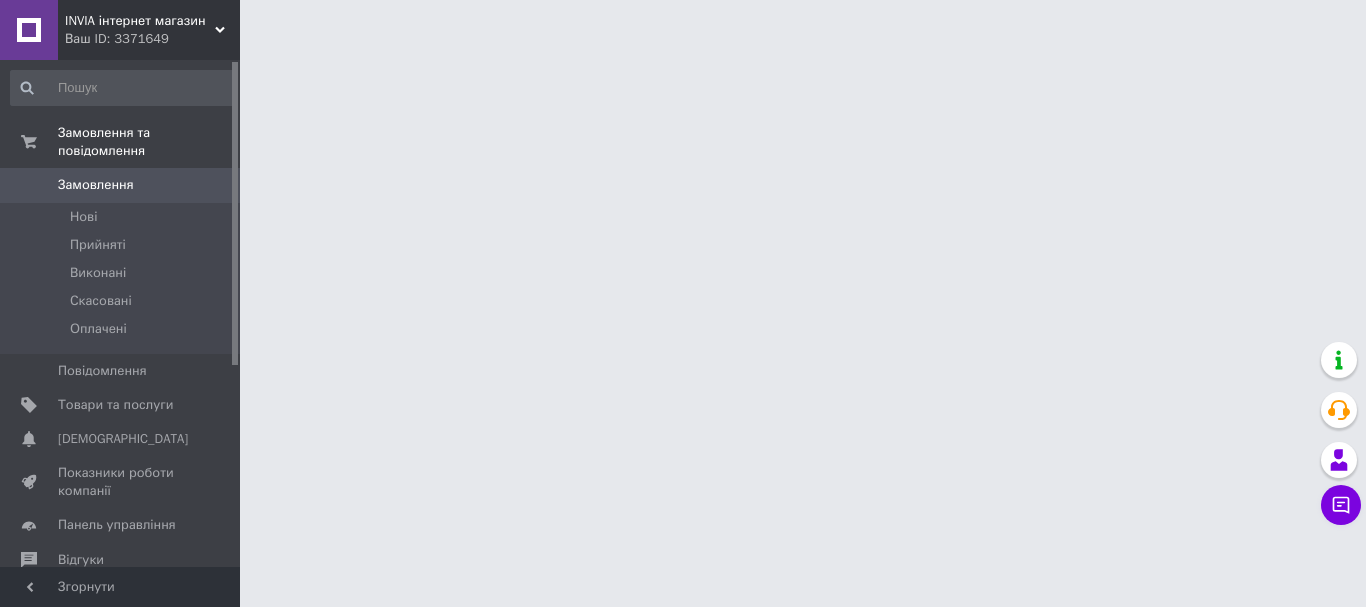 click on "Прийняті" at bounding box center (98, 245) 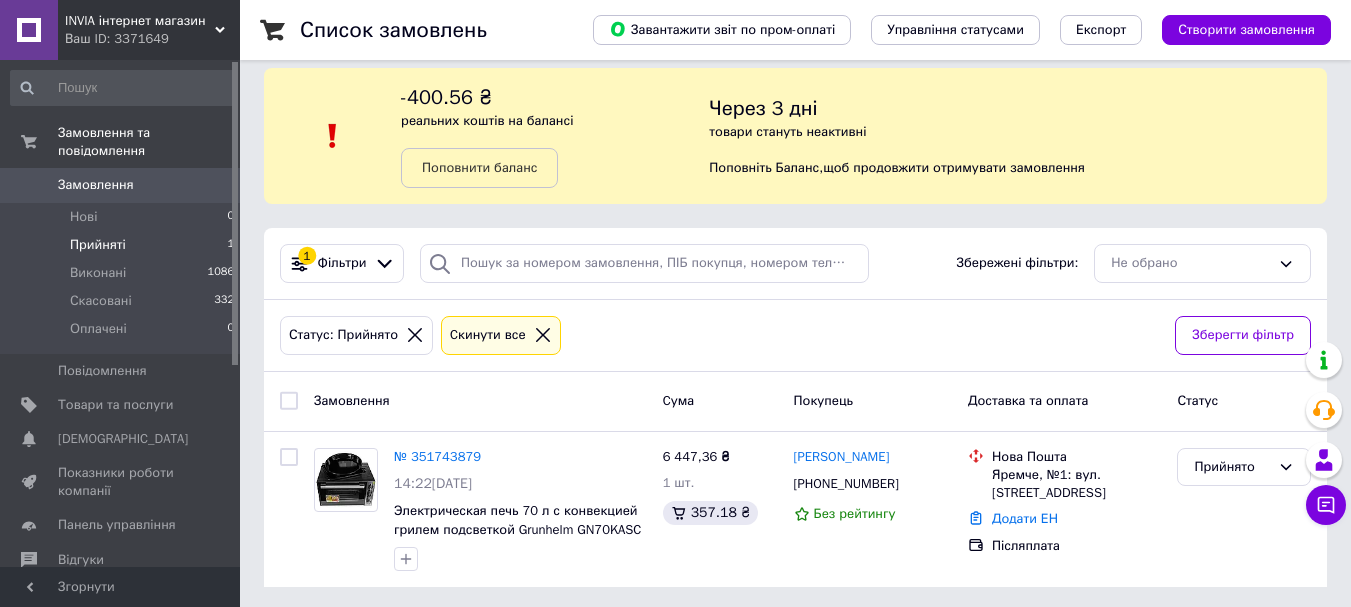 scroll, scrollTop: 20, scrollLeft: 0, axis: vertical 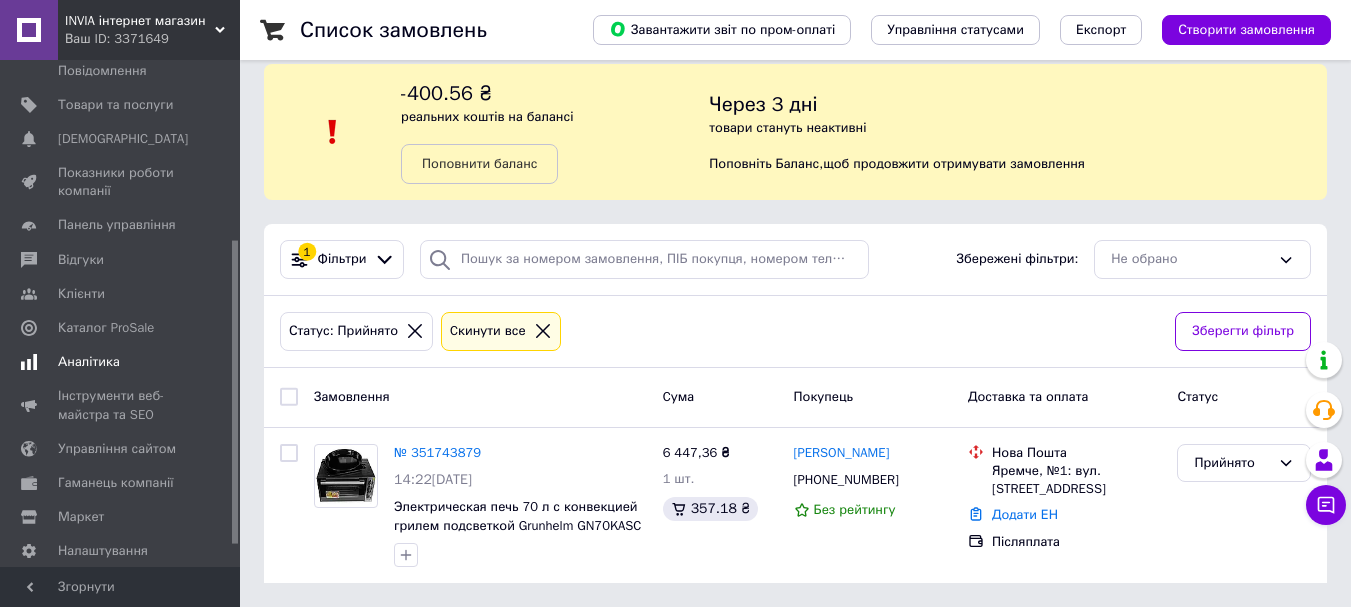 click on "Аналітика" at bounding box center [89, 362] 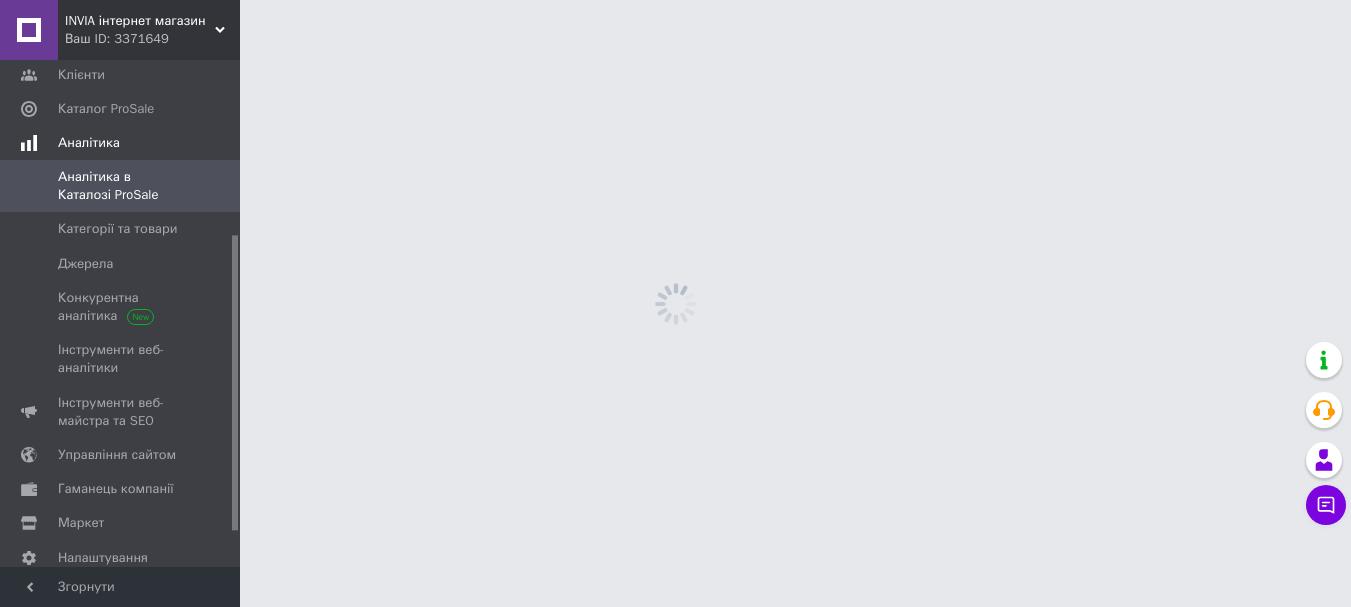 scroll, scrollTop: 0, scrollLeft: 0, axis: both 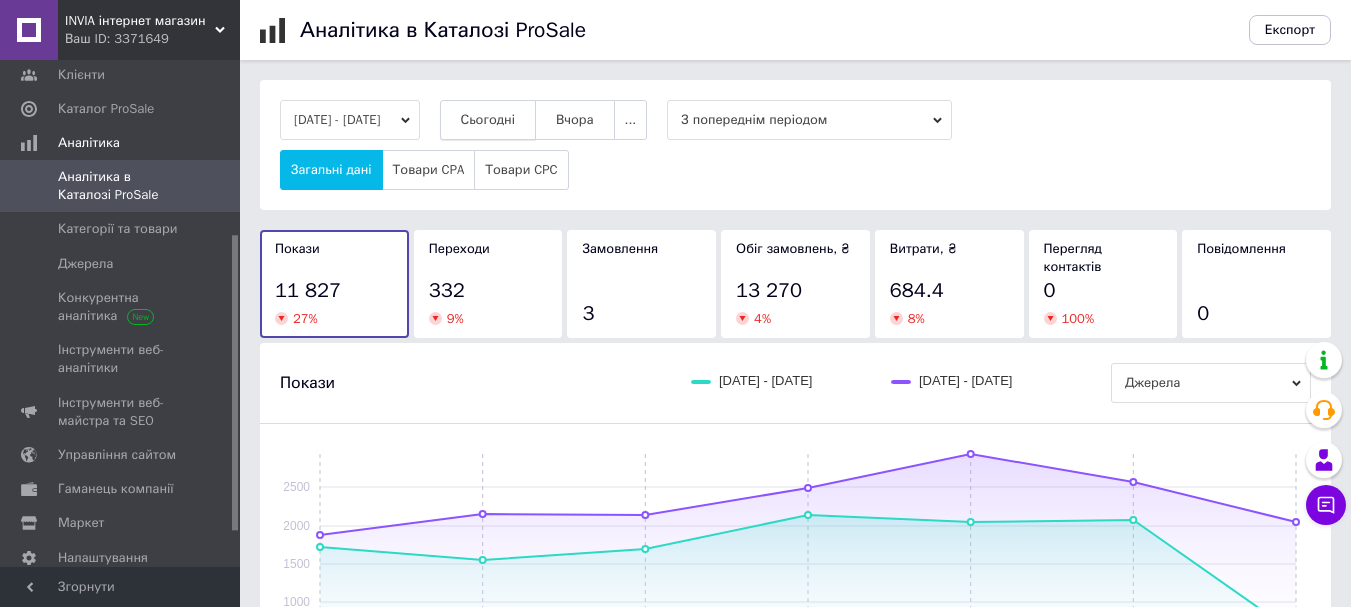 click on "Сьогодні" at bounding box center (488, 120) 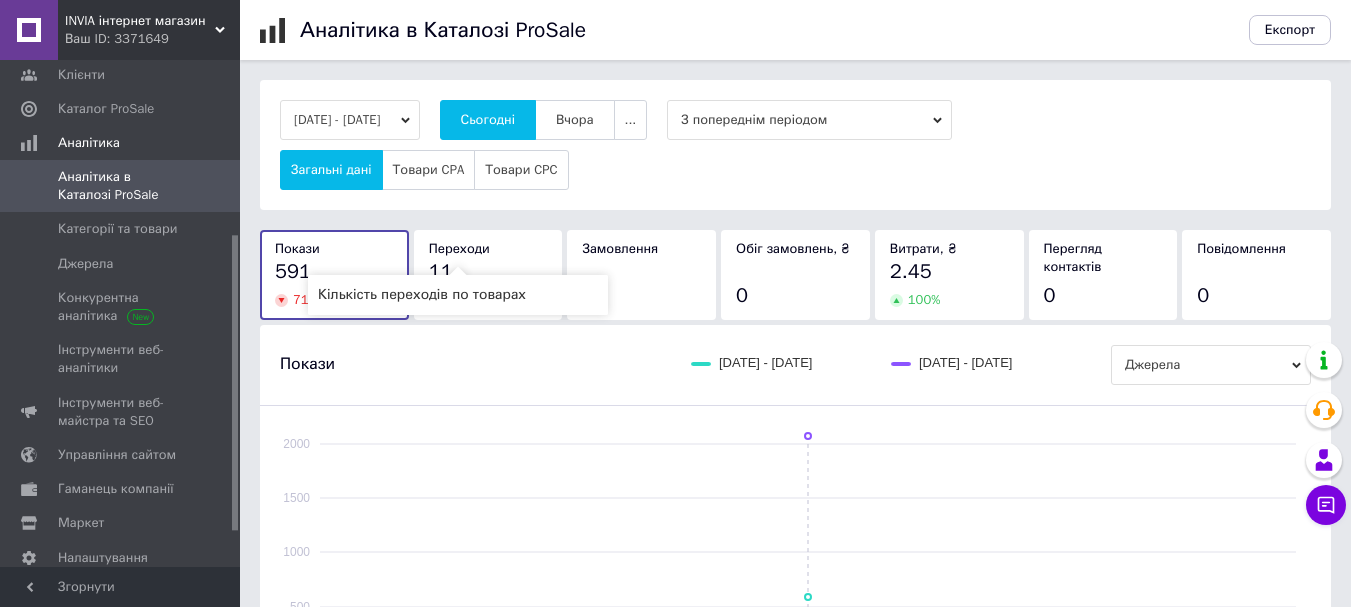click on "Переходи" at bounding box center [459, 248] 